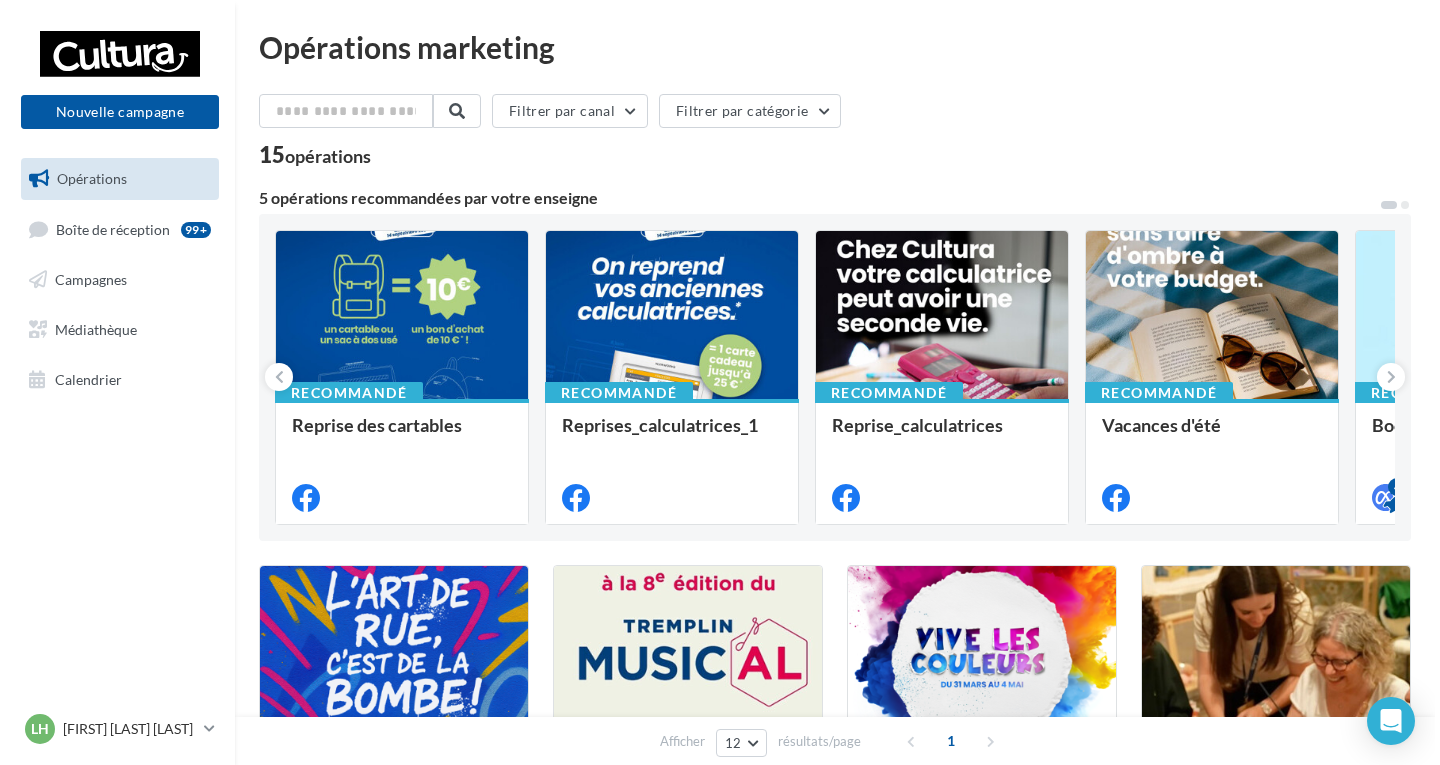 scroll, scrollTop: 100, scrollLeft: 0, axis: vertical 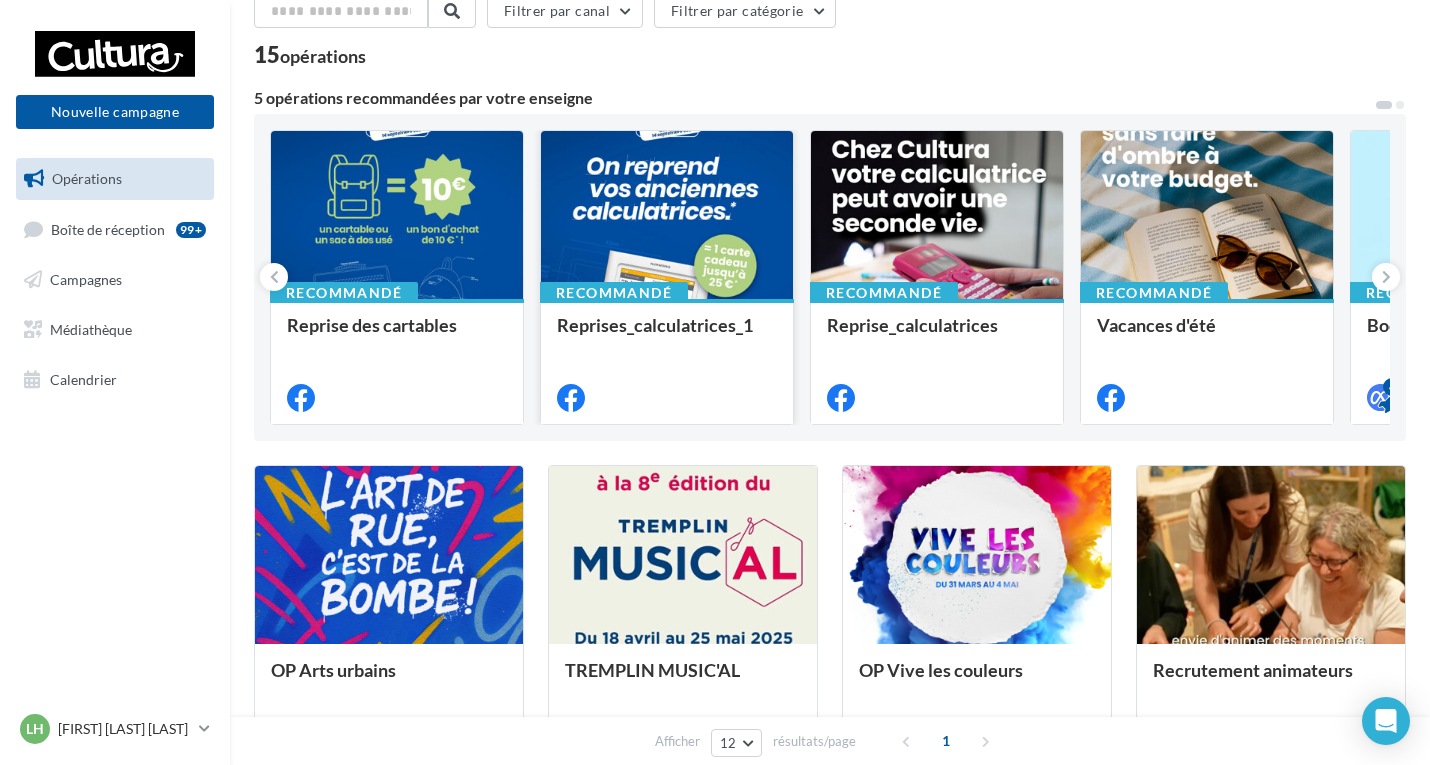 click on "Reprises_calculatrices_1" at bounding box center (655, 325) 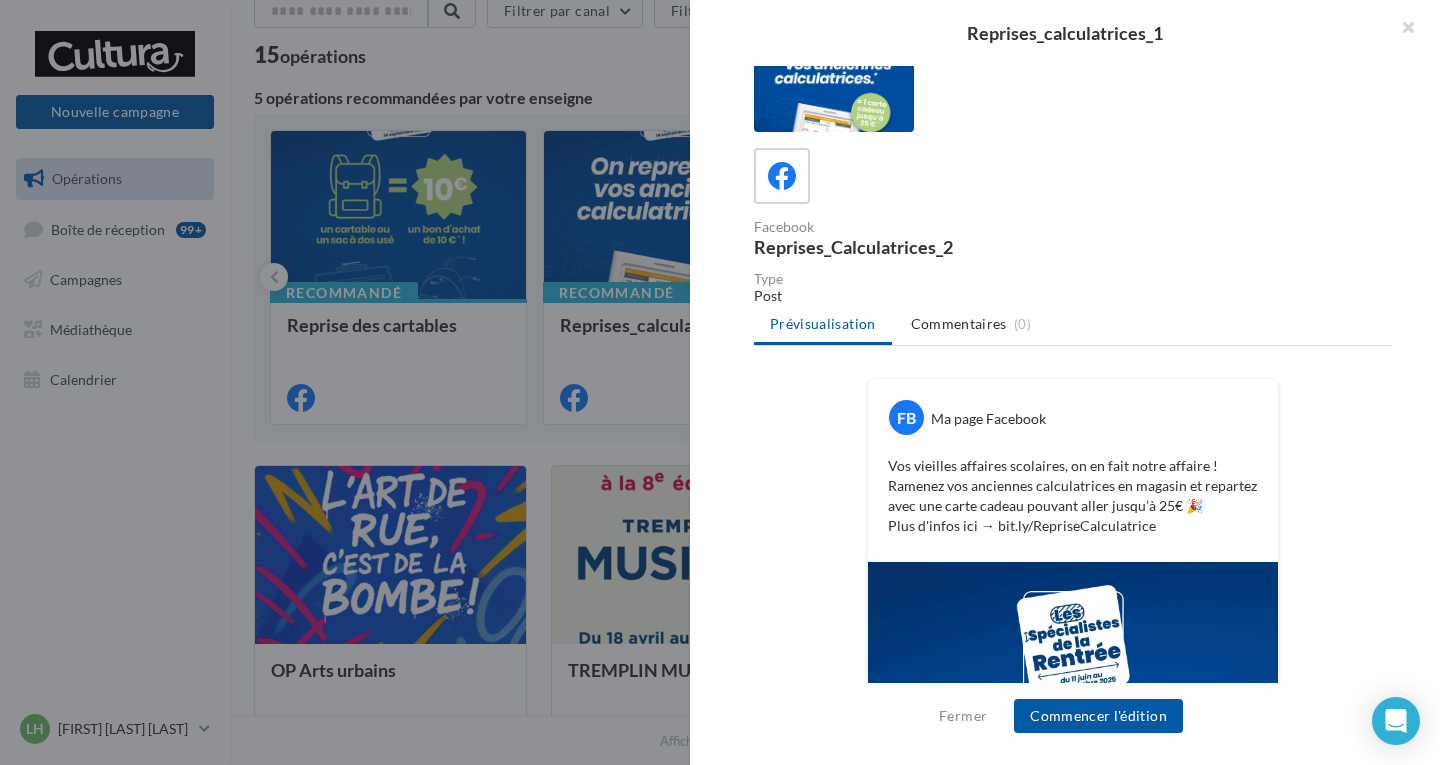 scroll, scrollTop: 0, scrollLeft: 0, axis: both 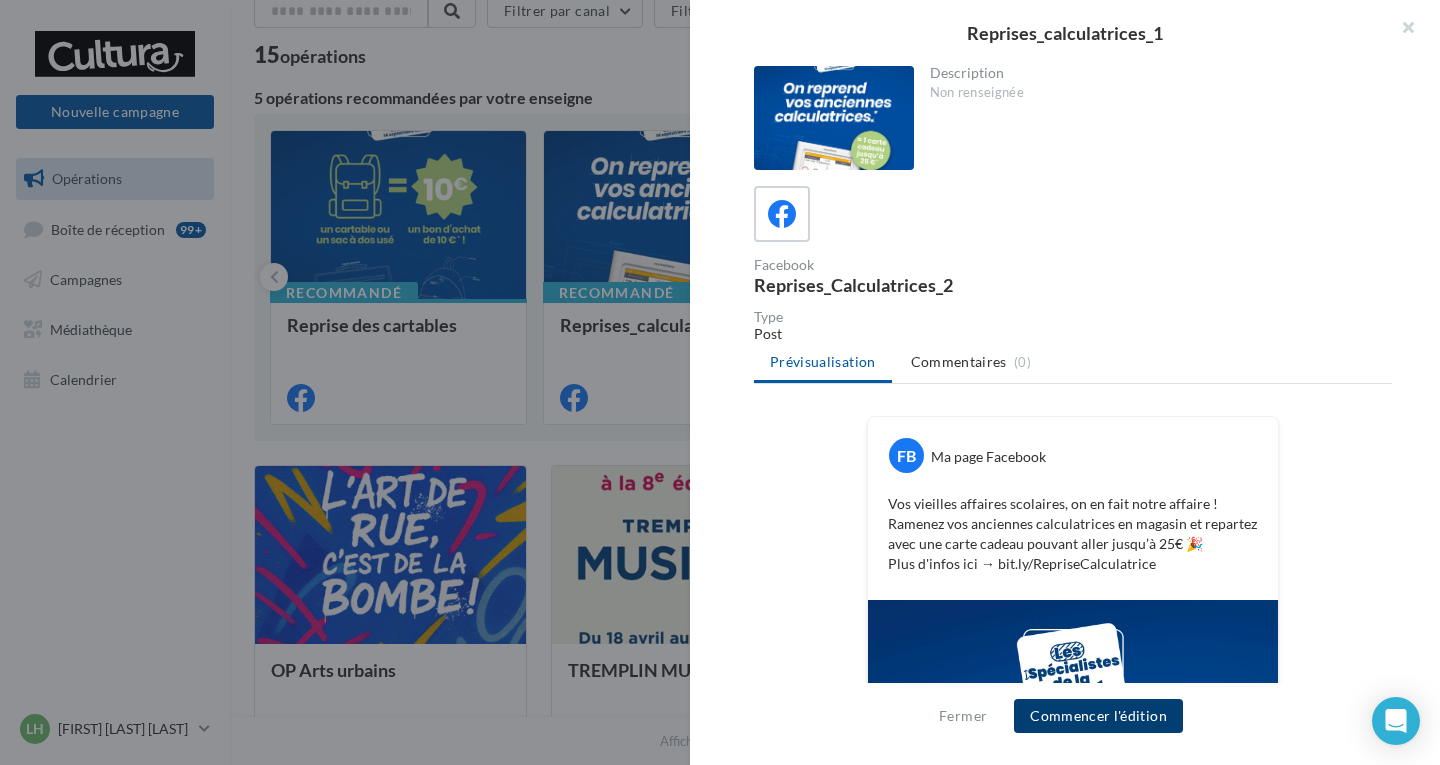 click on "Commencer l'édition" at bounding box center (1098, 716) 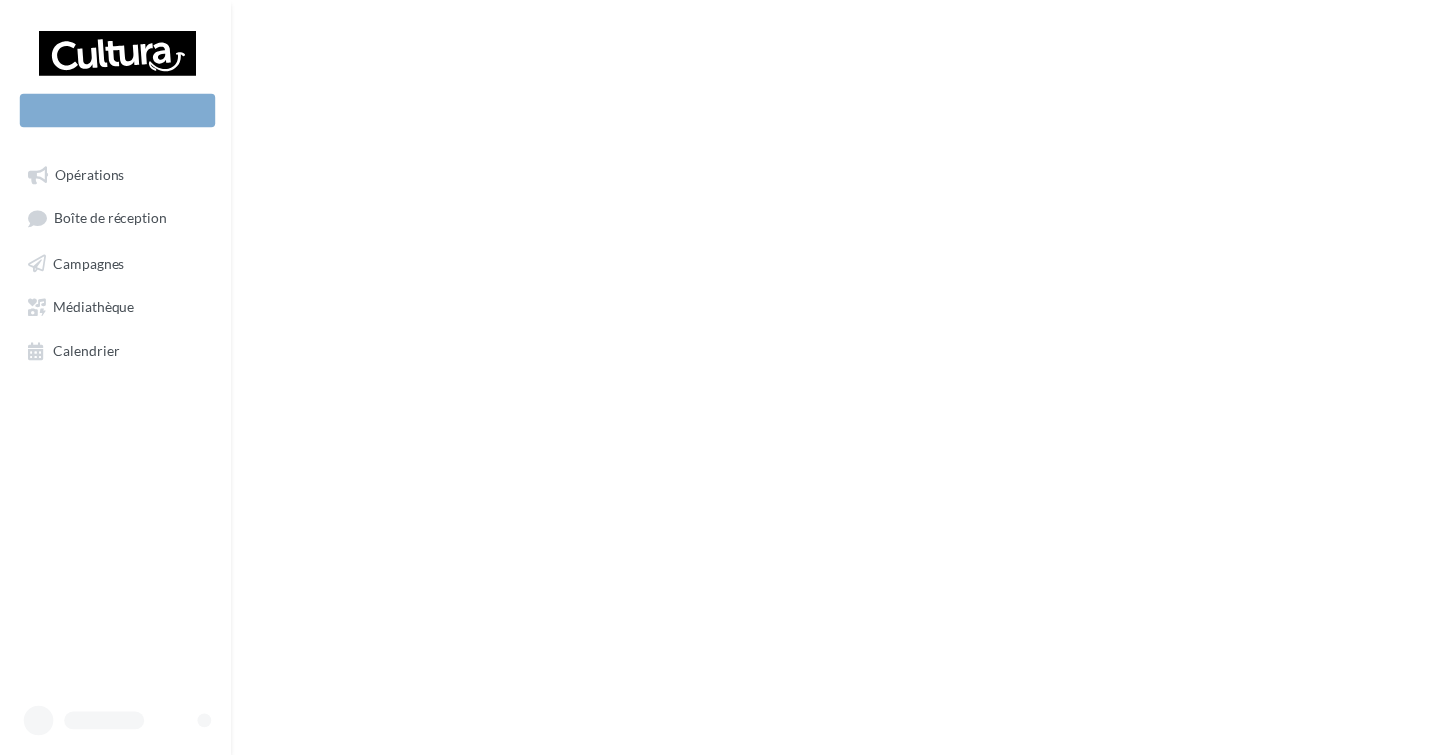 scroll, scrollTop: 0, scrollLeft: 0, axis: both 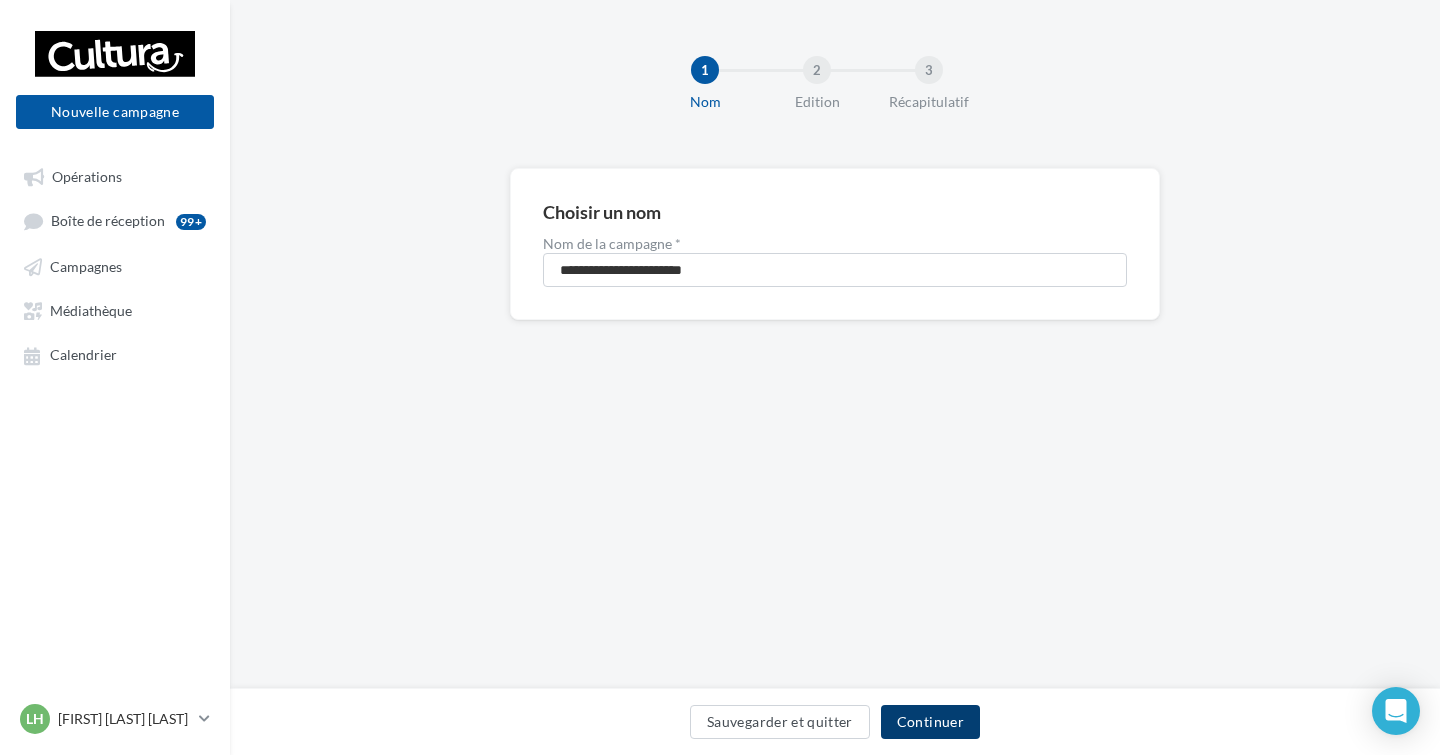 click on "Continuer" at bounding box center (930, 722) 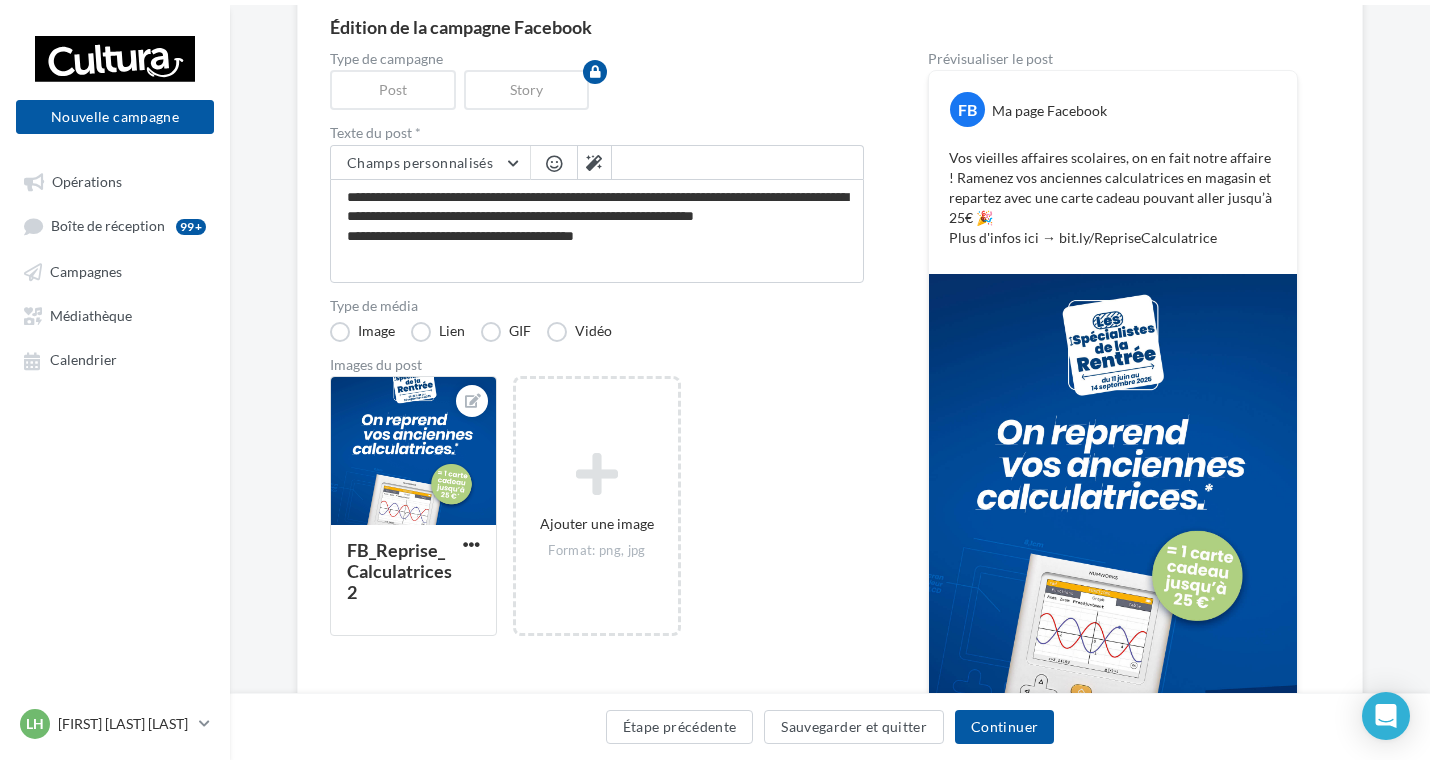 scroll, scrollTop: 0, scrollLeft: 0, axis: both 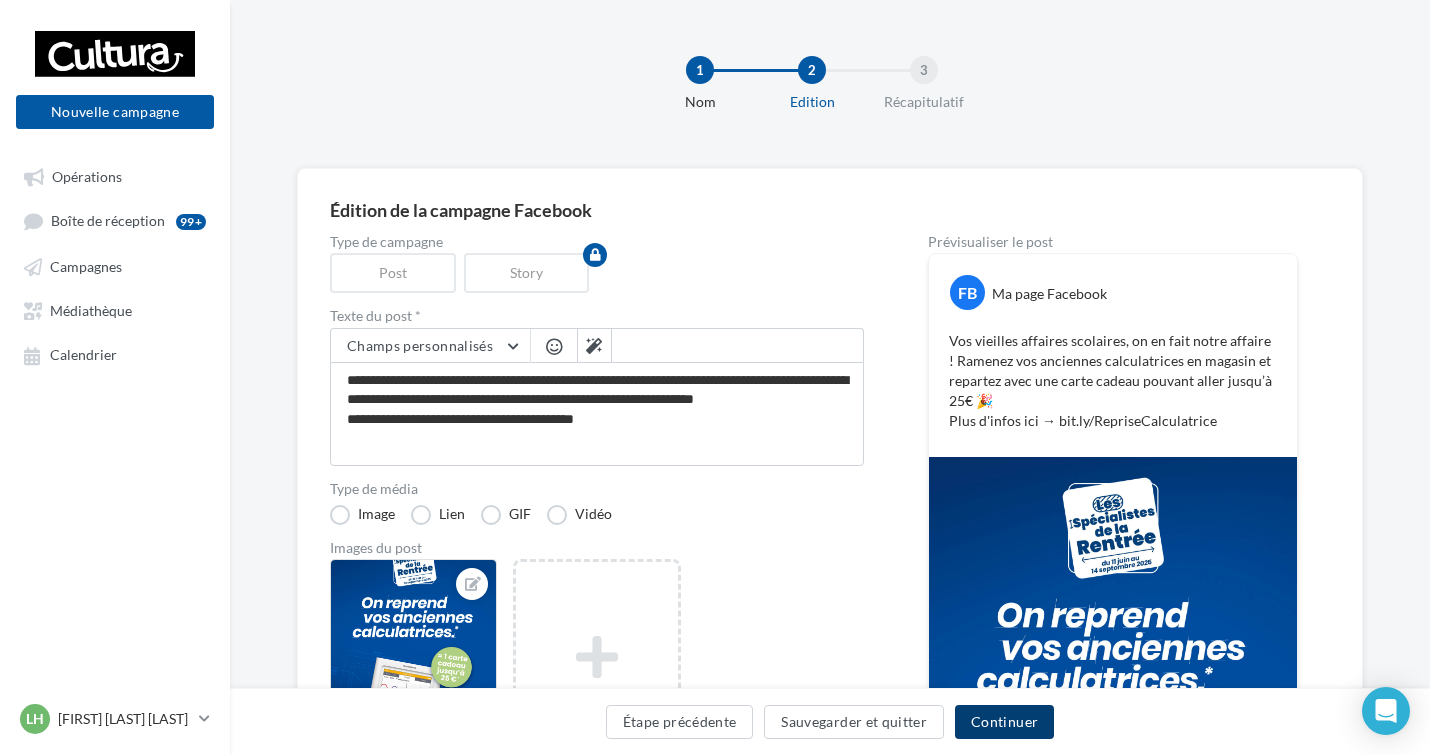 click on "Continuer" at bounding box center (1004, 722) 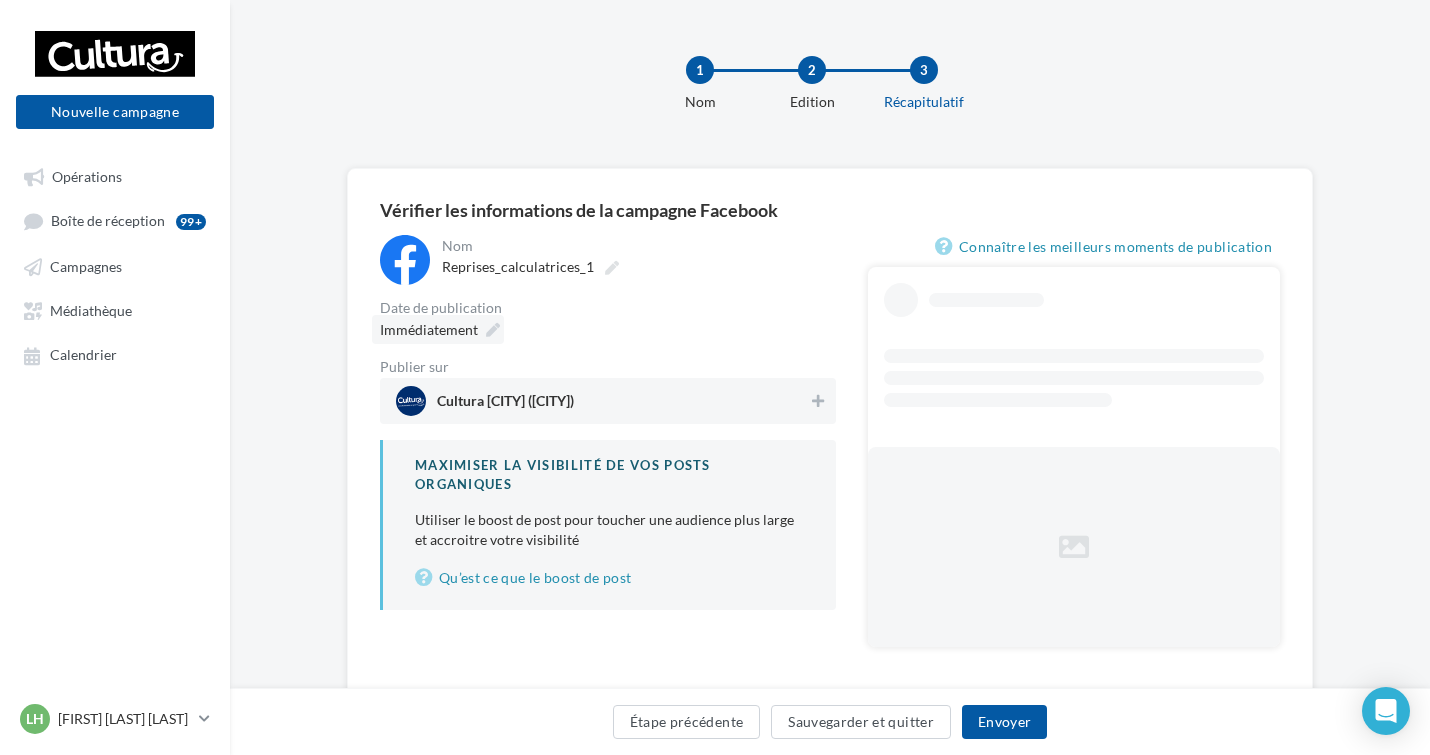 click on "Immédiatement" at bounding box center (438, 329) 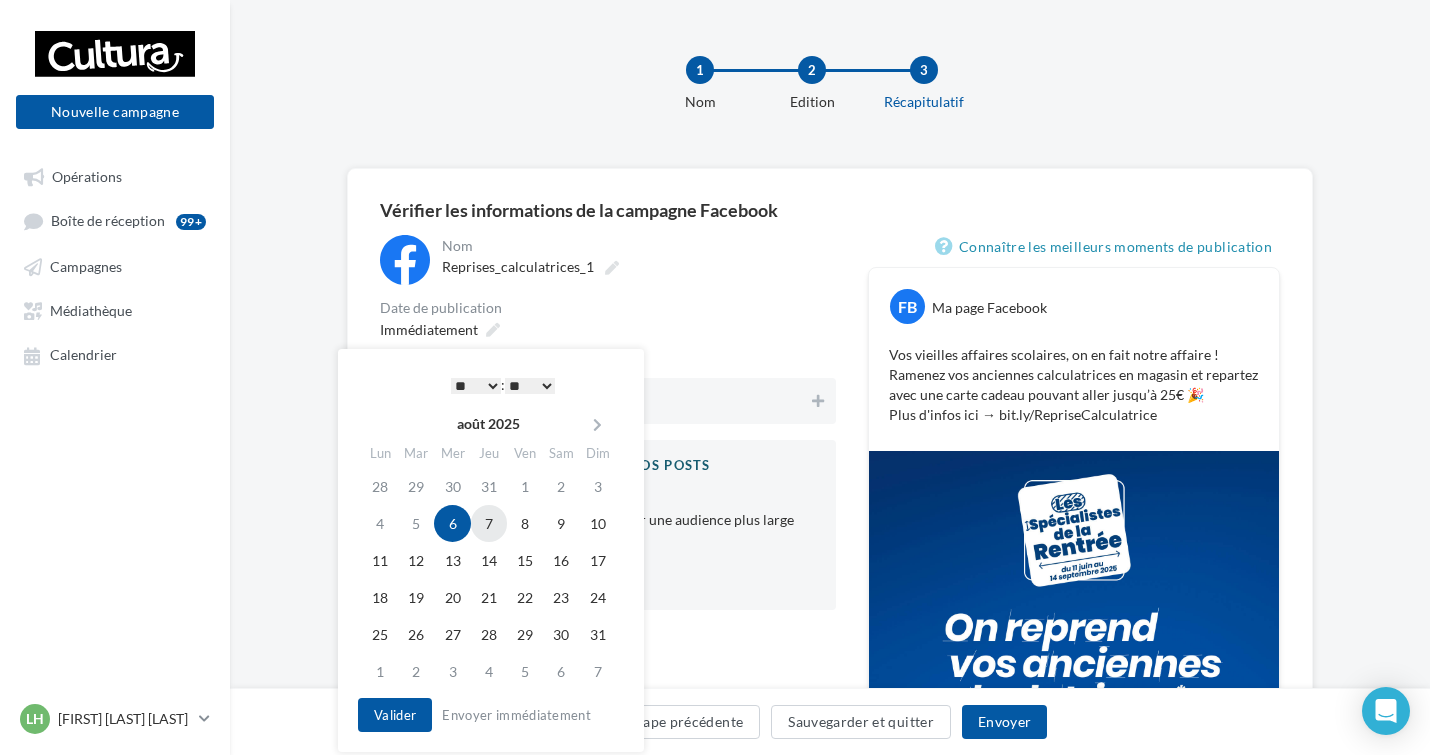 click on "7" at bounding box center (489, 523) 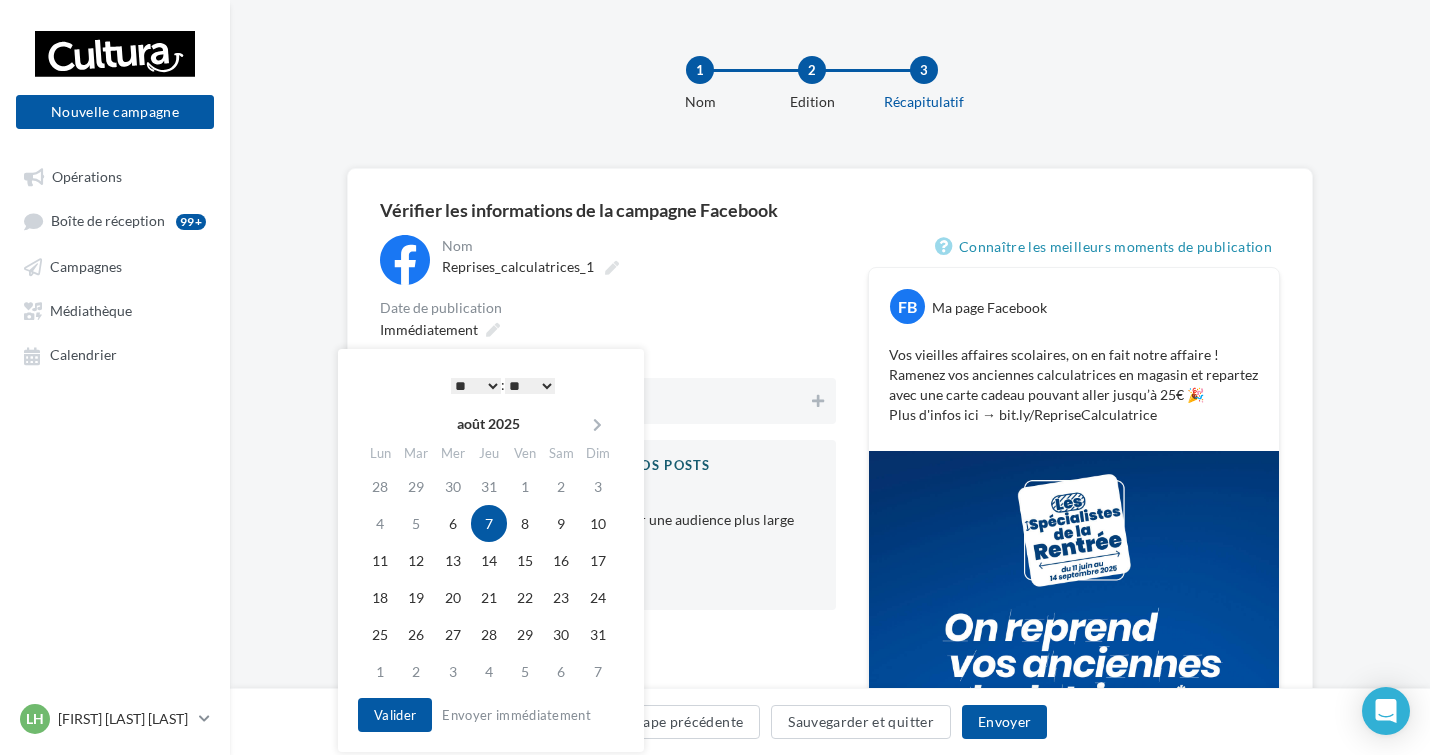 click on "* * * * * * * * * * ** ** ** ** ** ** ** ** ** ** ** ** ** **" at bounding box center (476, 386) 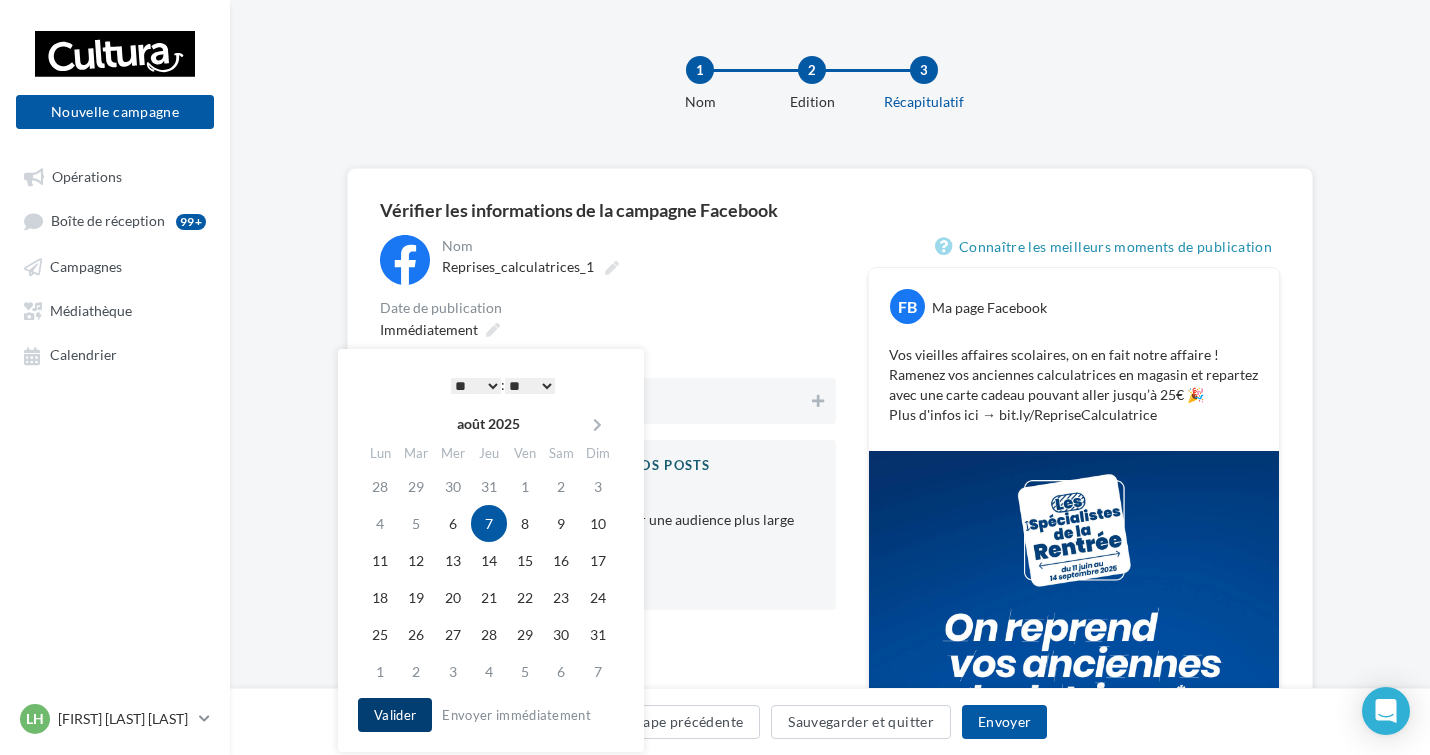 click on "Valider" at bounding box center (395, 715) 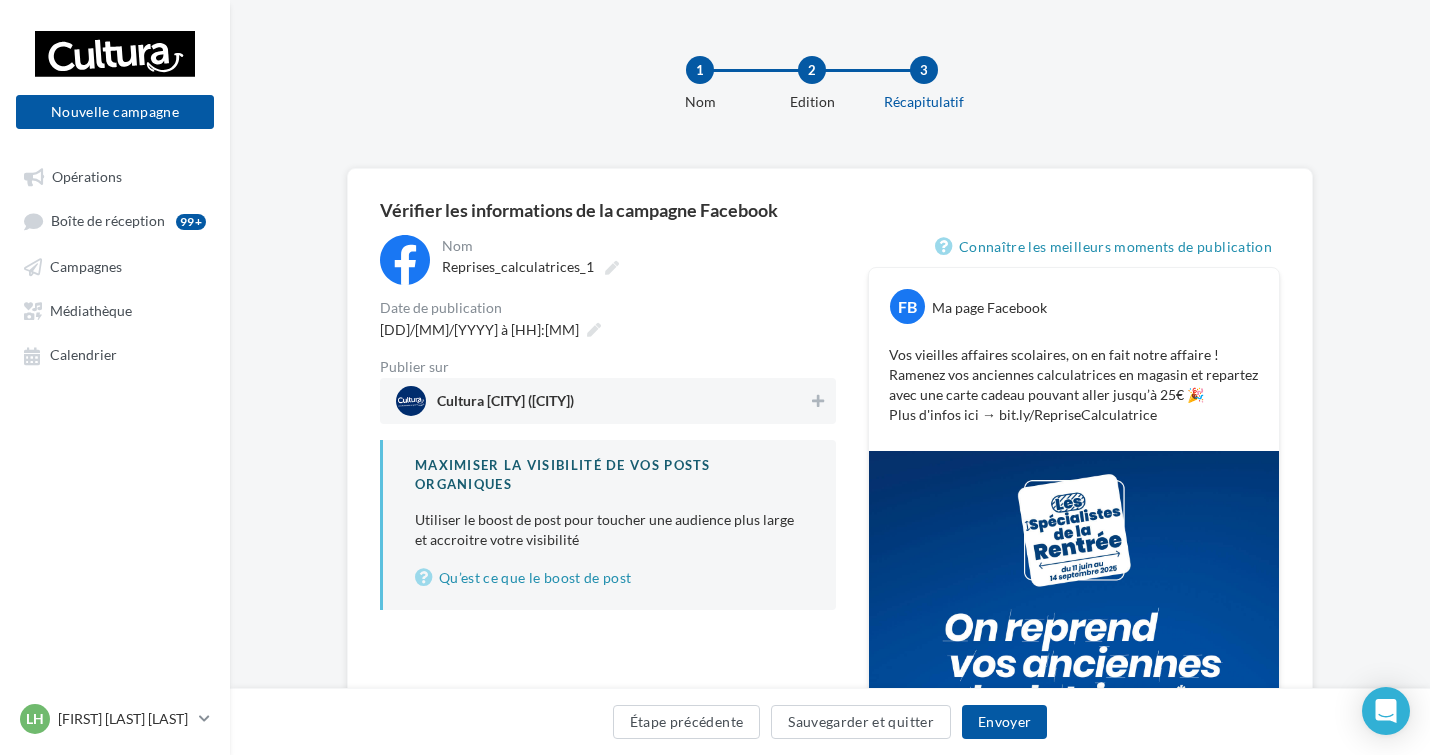 click on "Cultura Épinal (Épinal)" at bounding box center (505, 405) 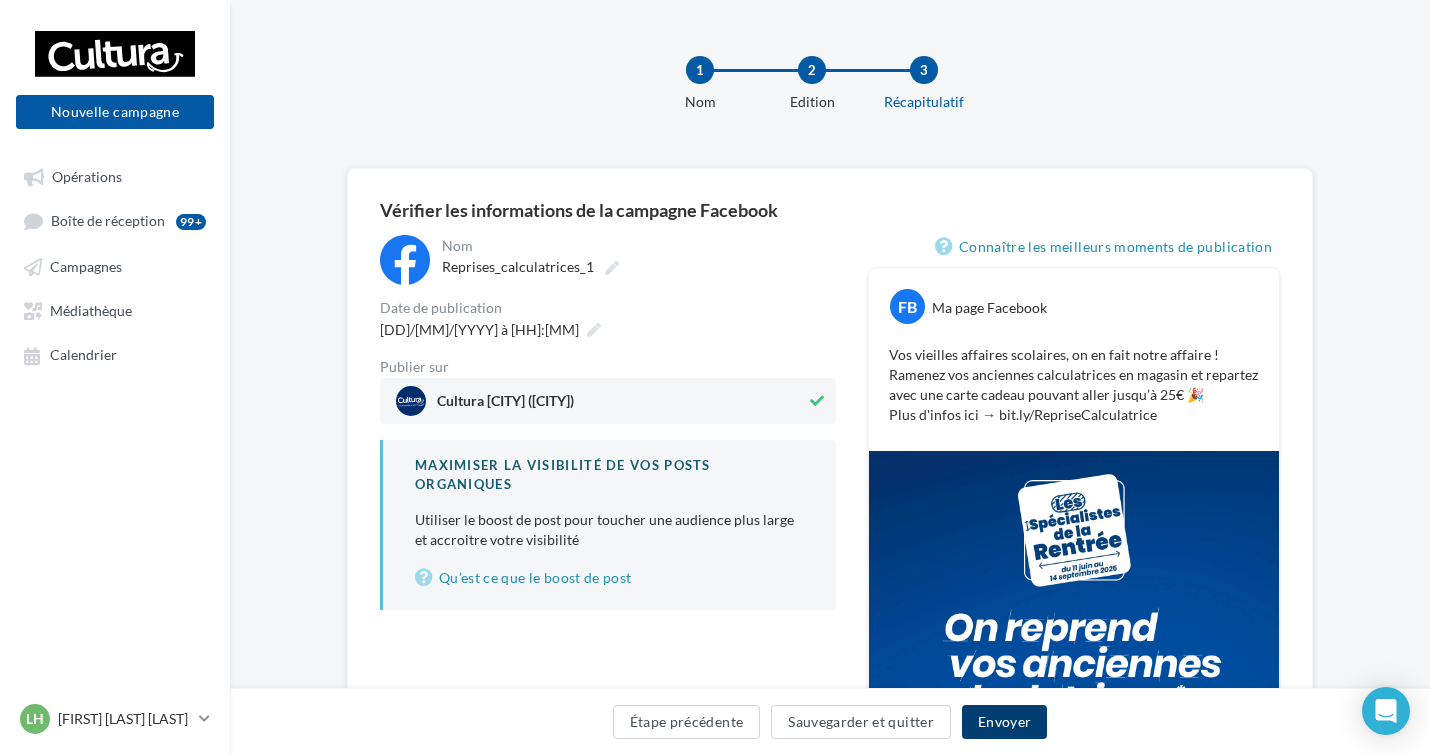 click on "Envoyer" at bounding box center (1004, 722) 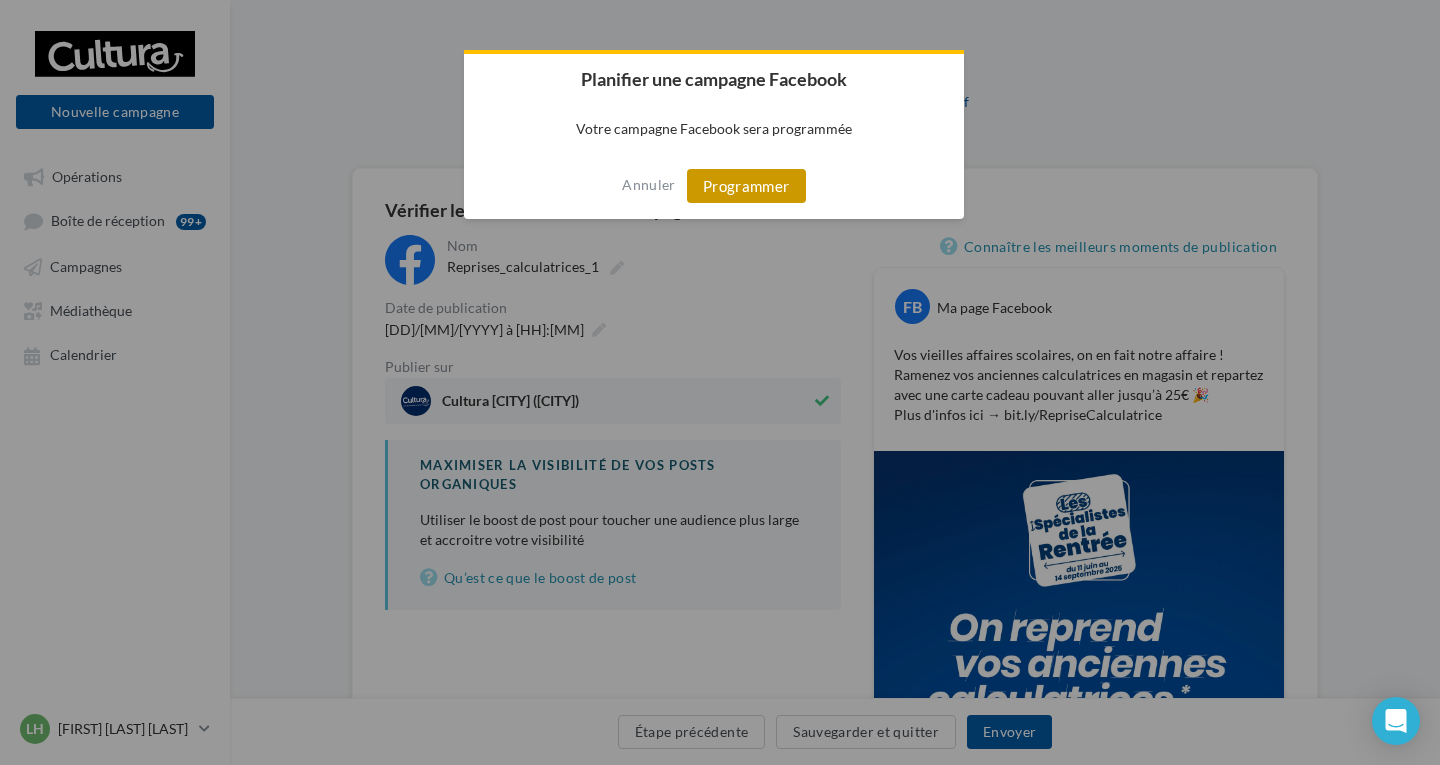 click on "Programmer" at bounding box center [746, 186] 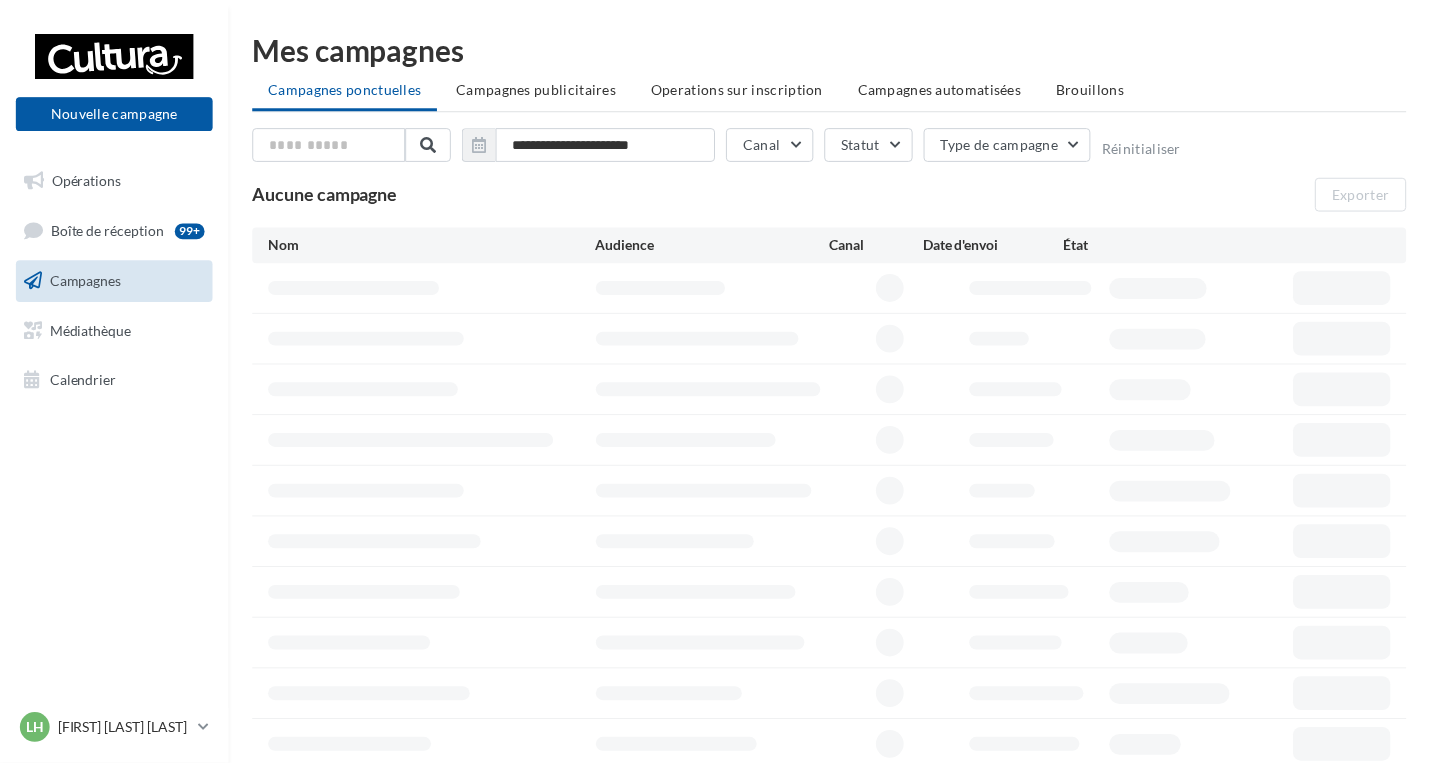 scroll, scrollTop: 0, scrollLeft: 0, axis: both 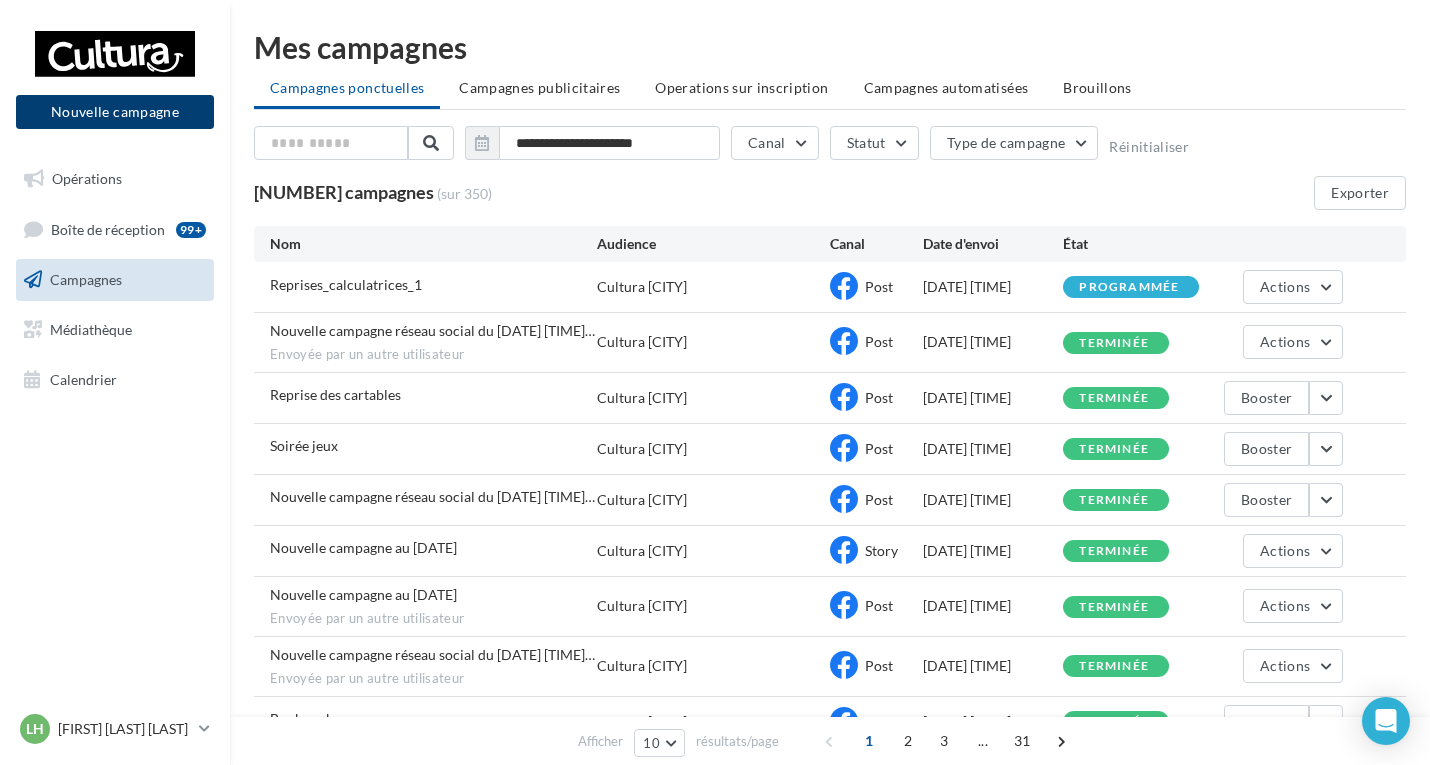 click on "Nouvelle campagne" at bounding box center (115, 112) 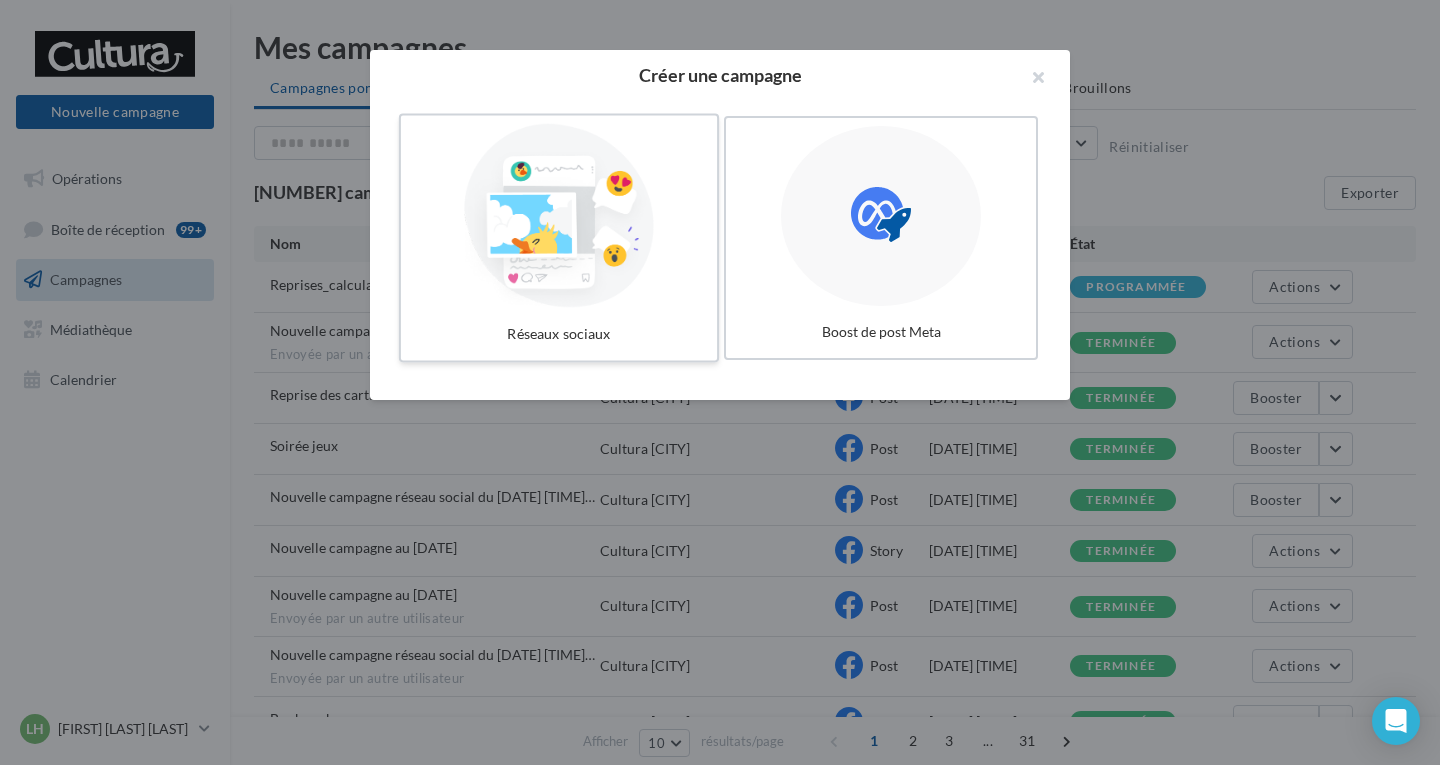 click at bounding box center [559, 216] 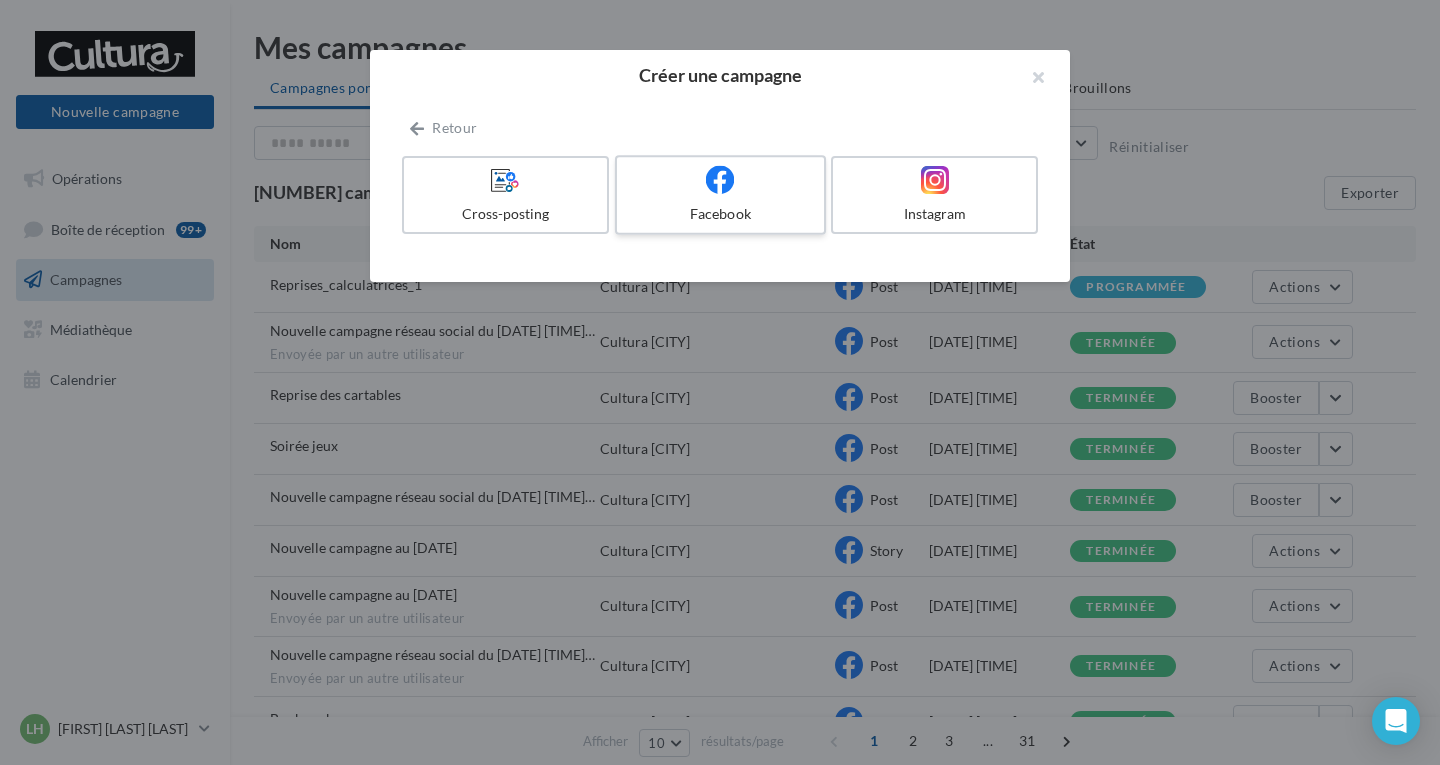 click at bounding box center (720, 179) 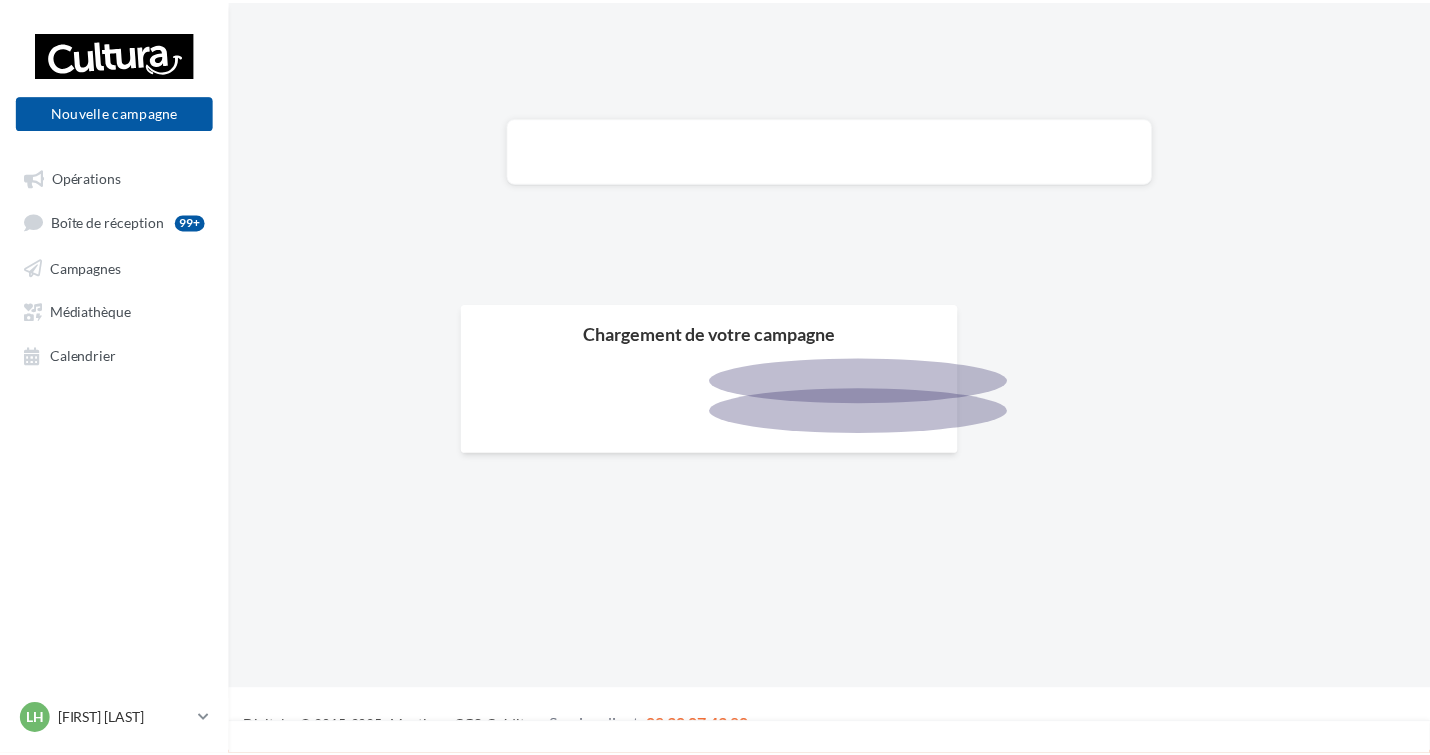 scroll, scrollTop: 0, scrollLeft: 0, axis: both 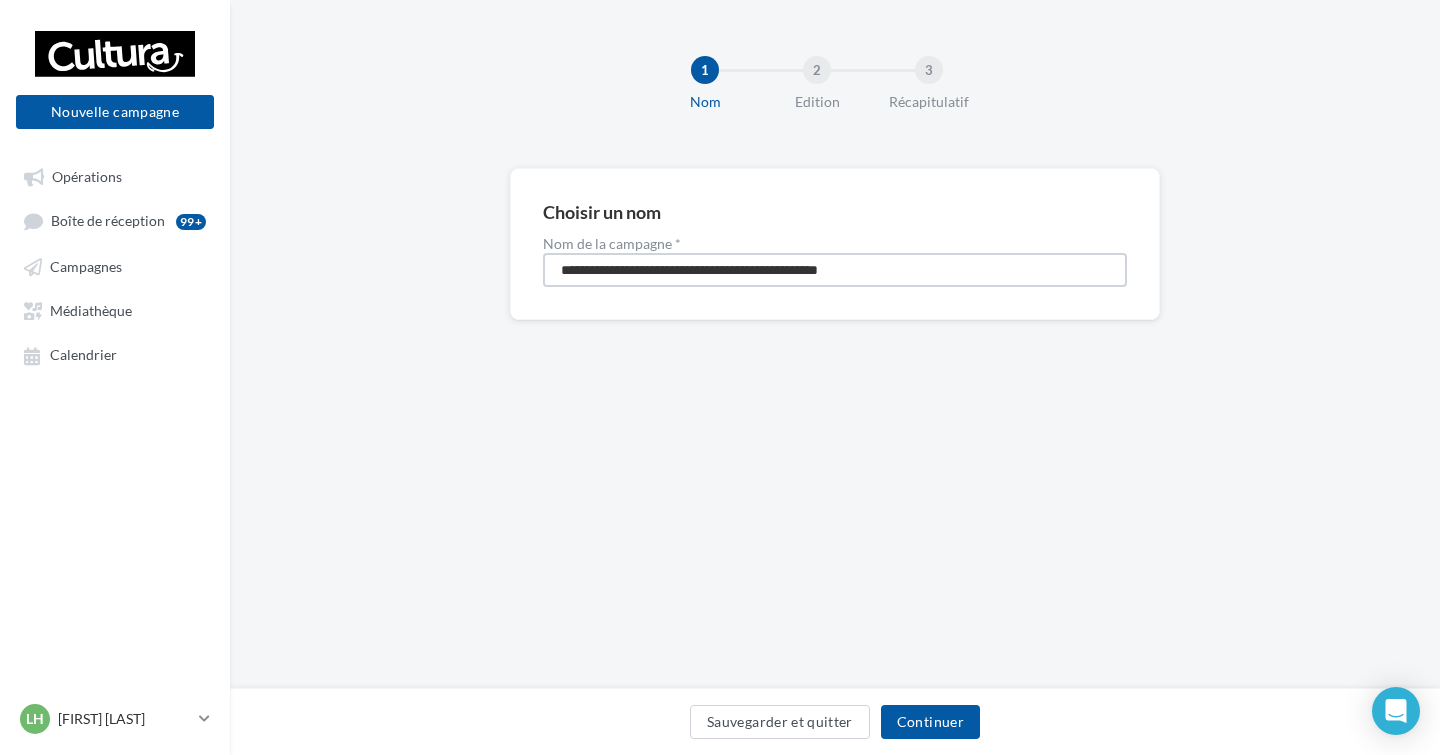 drag, startPoint x: 913, startPoint y: 273, endPoint x: 435, endPoint y: 269, distance: 478.01672 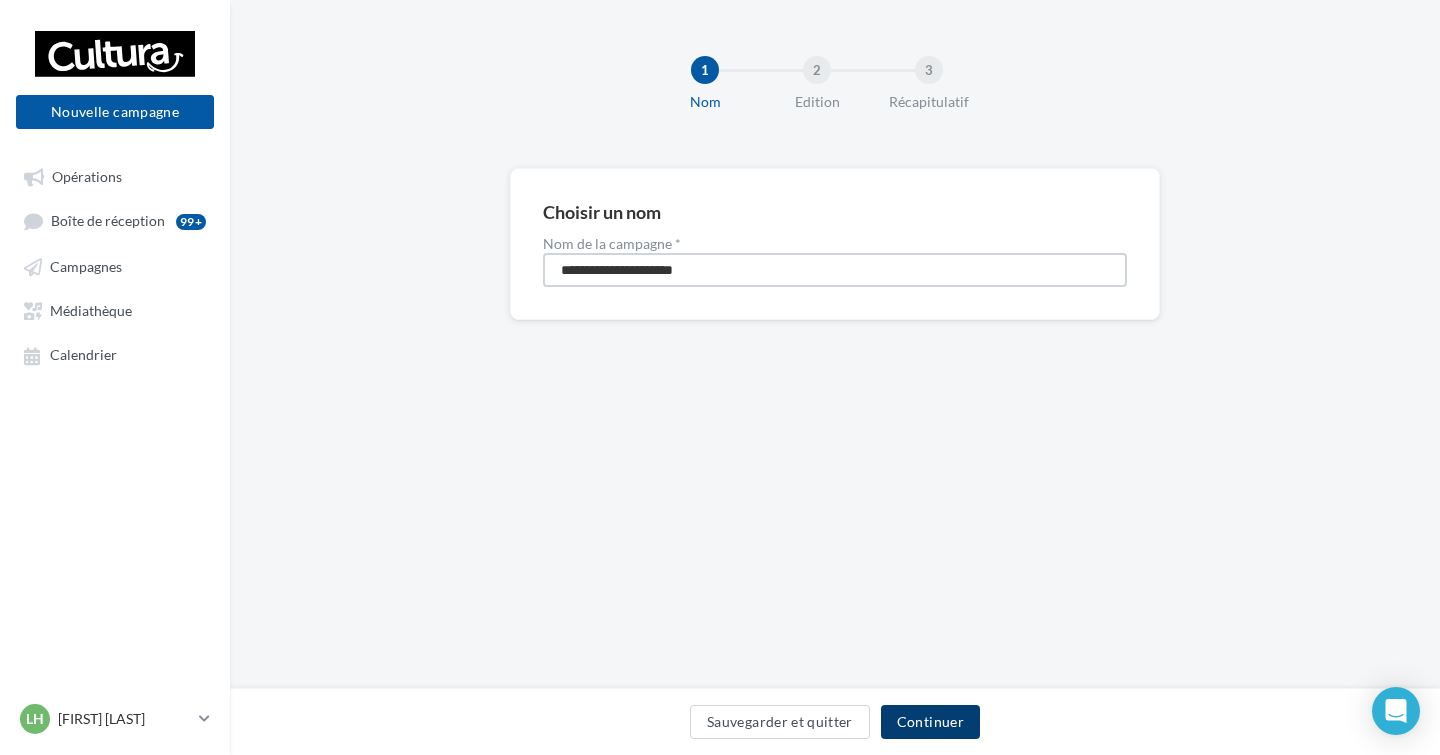 type on "**********" 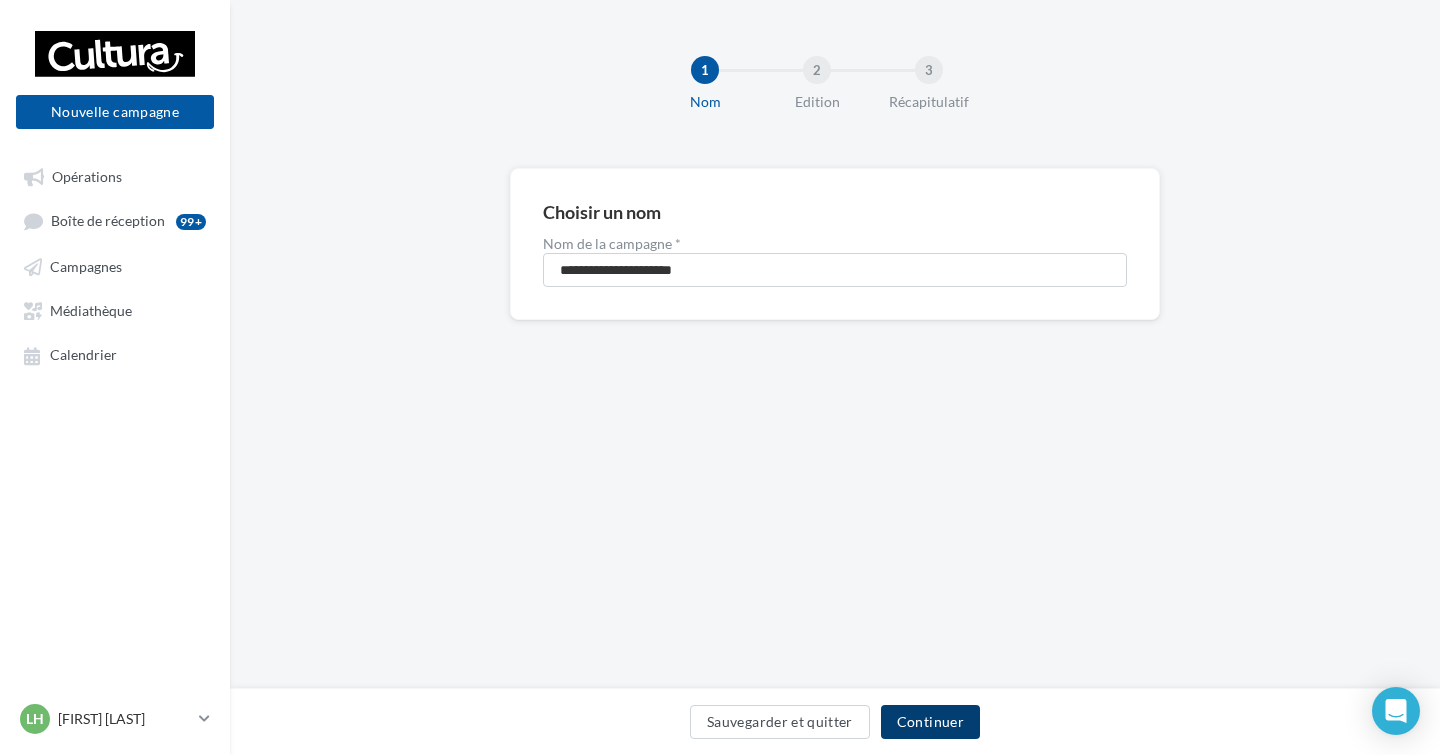 click on "Continuer" at bounding box center (930, 722) 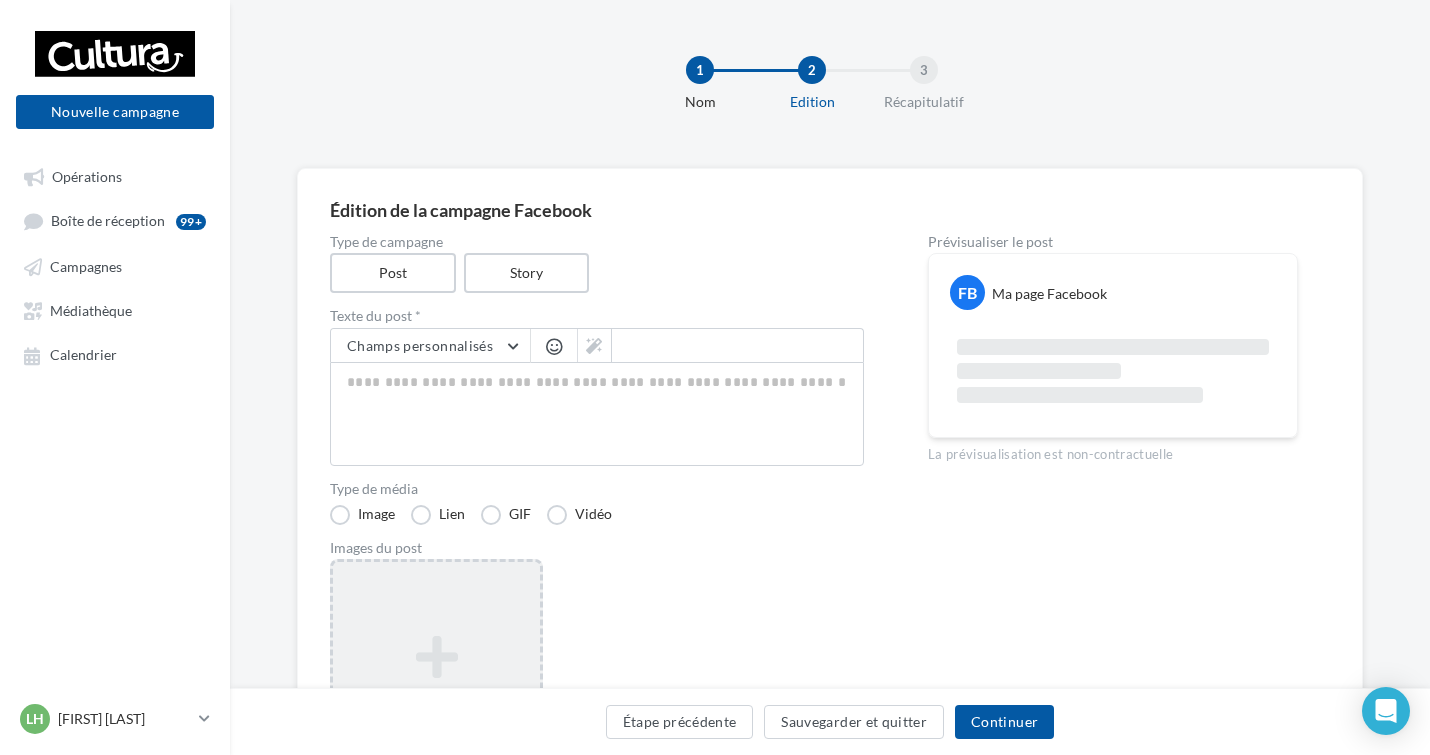 click on "Ajouter une image     Format: png, jpg" at bounding box center [436, 689] 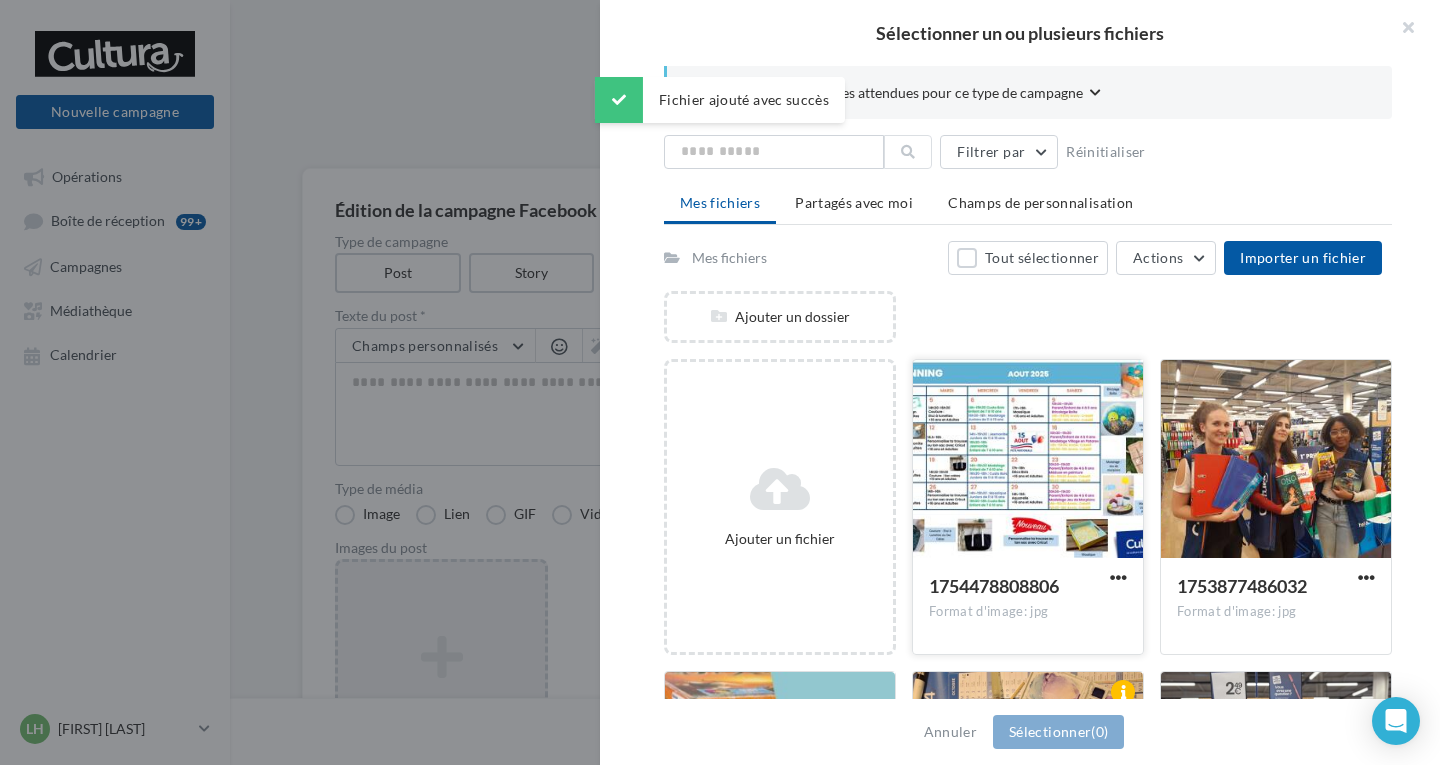 click at bounding box center (1028, 460) 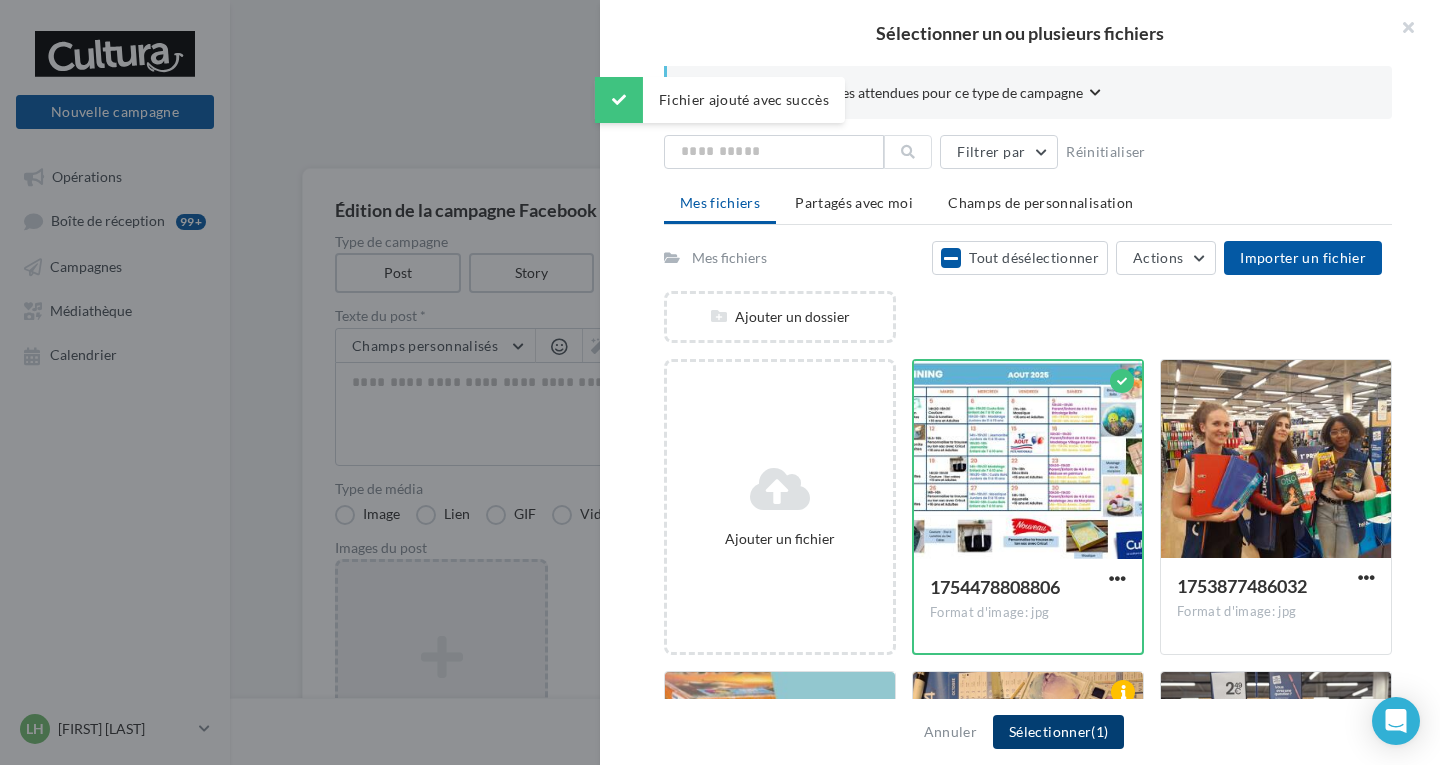 click on "Sélectionner   (1)" at bounding box center (1058, 732) 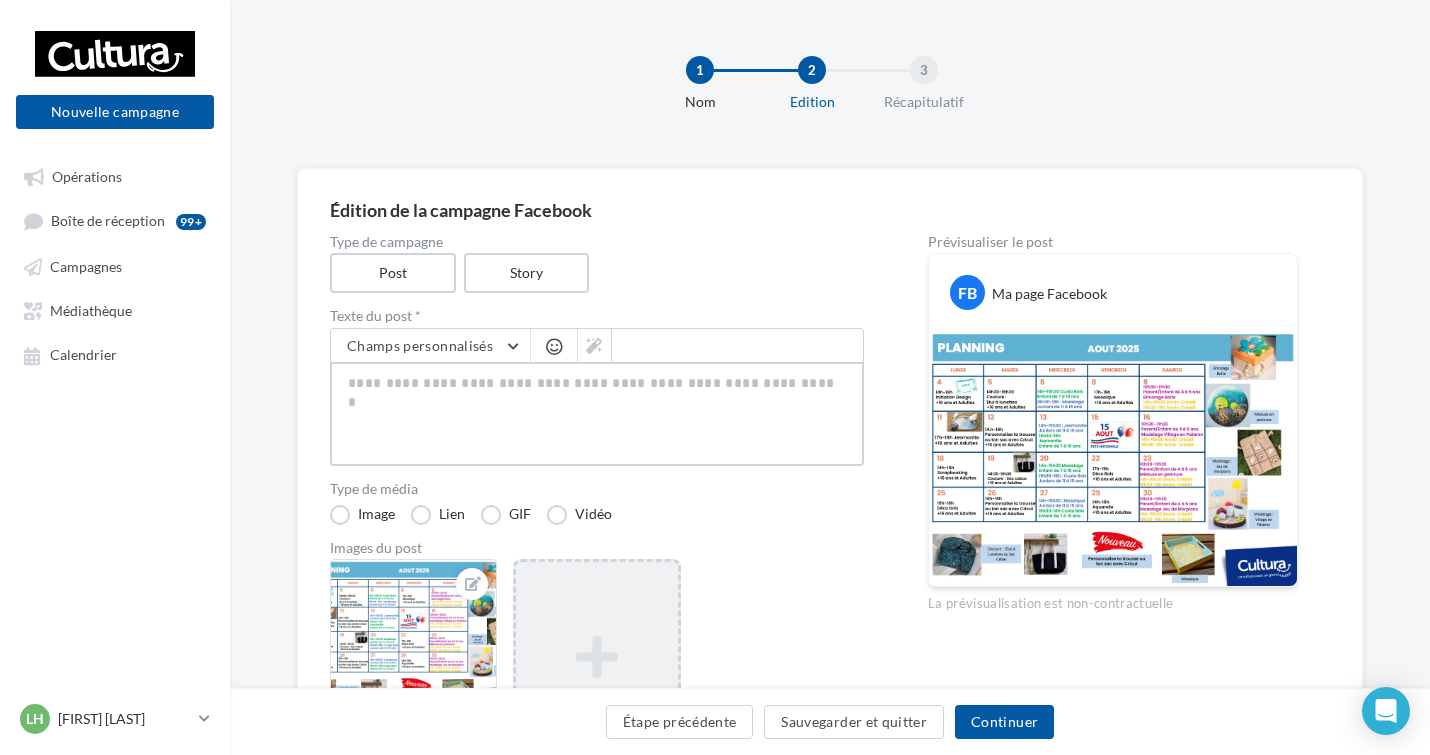 click at bounding box center (597, 414) 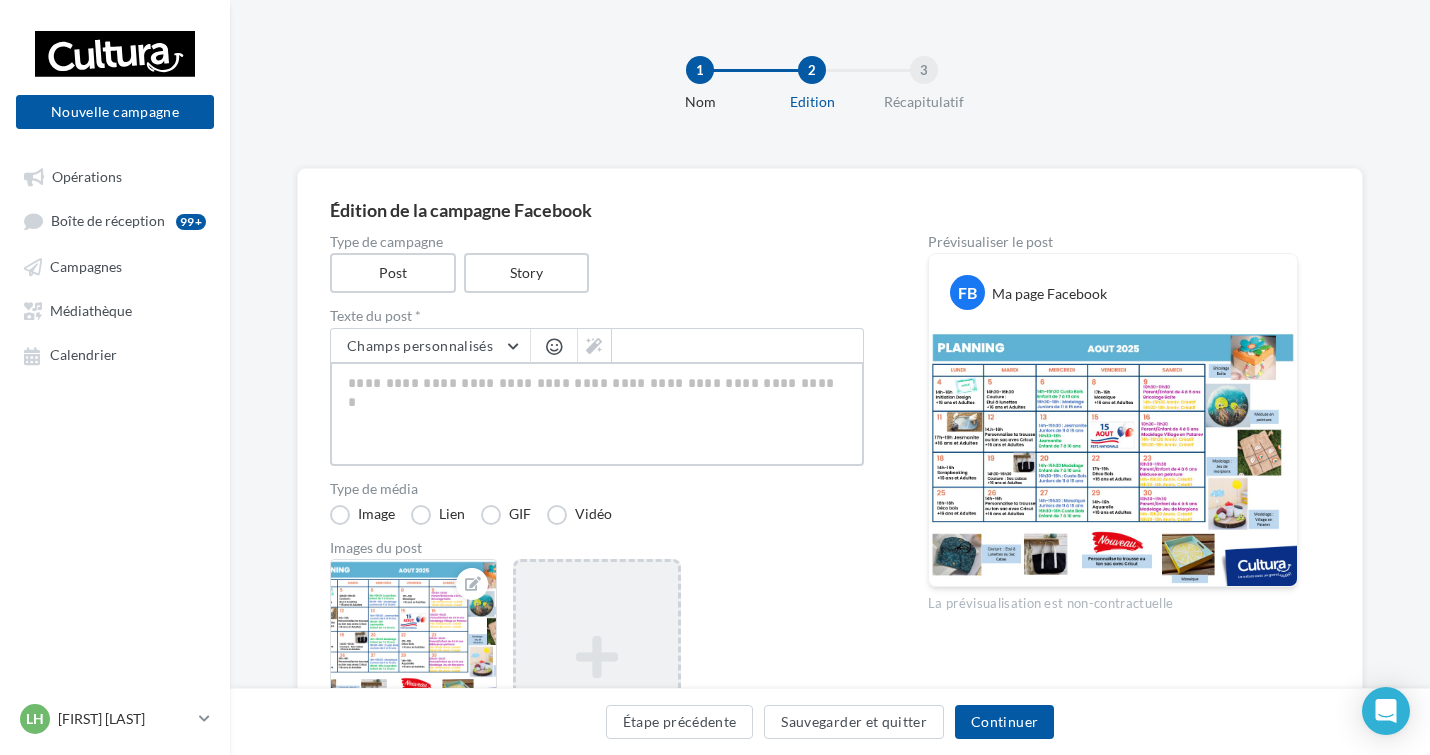 paste on "**********" 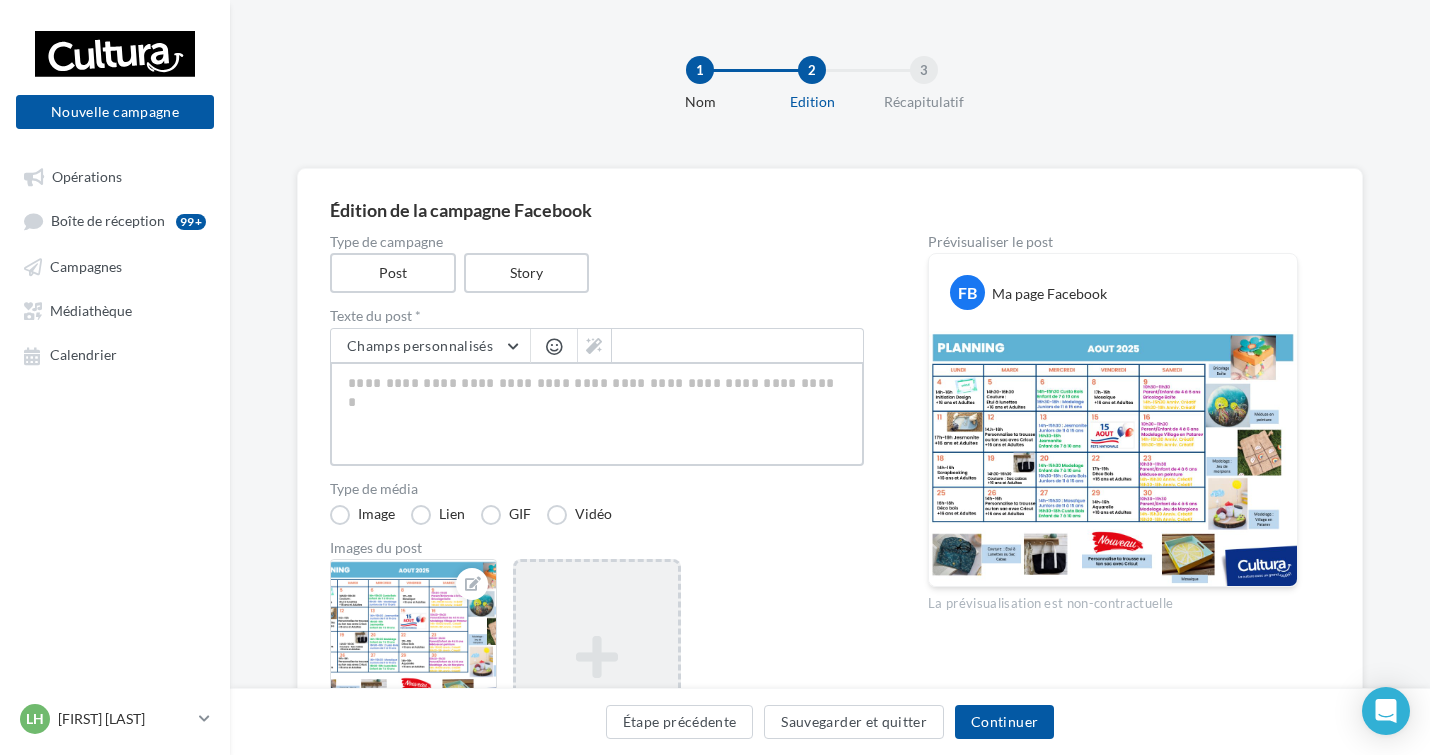 type on "**********" 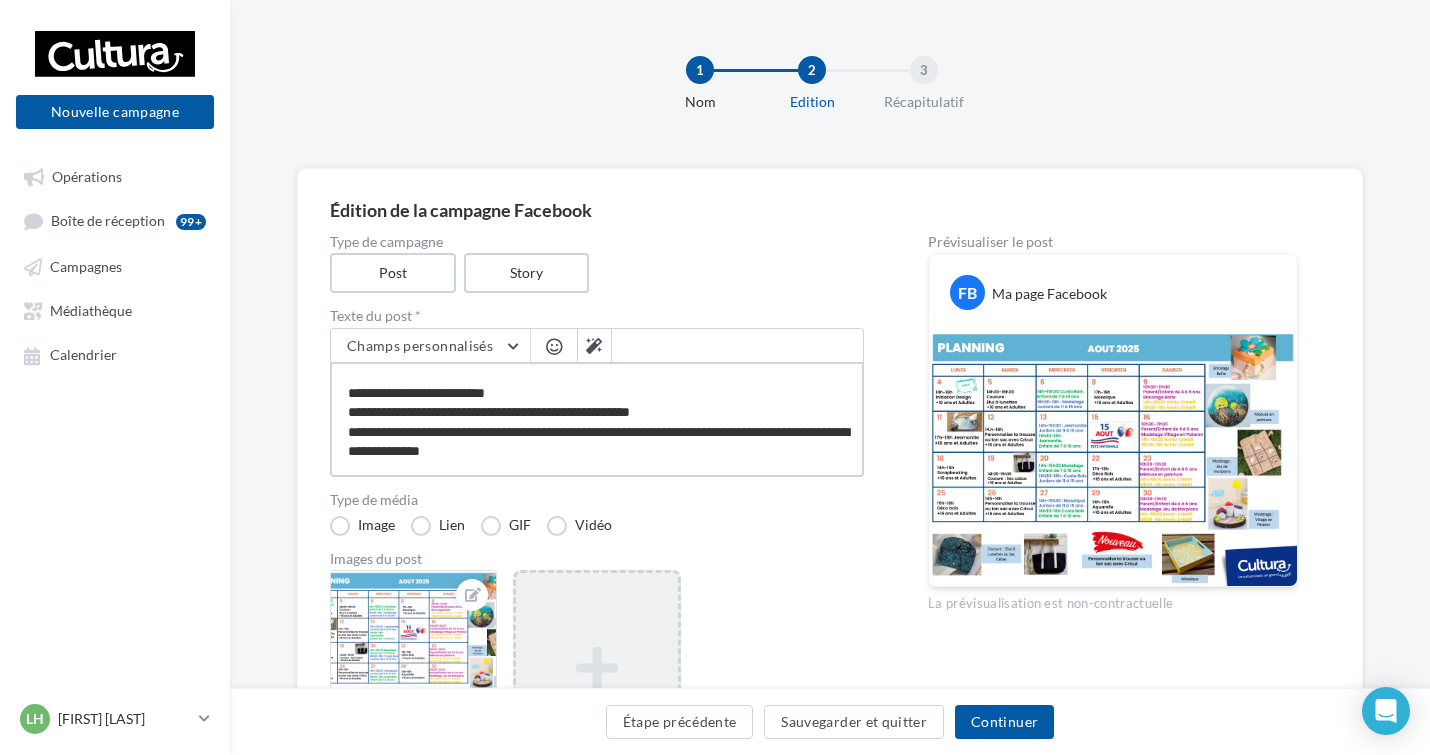 scroll, scrollTop: 100, scrollLeft: 0, axis: vertical 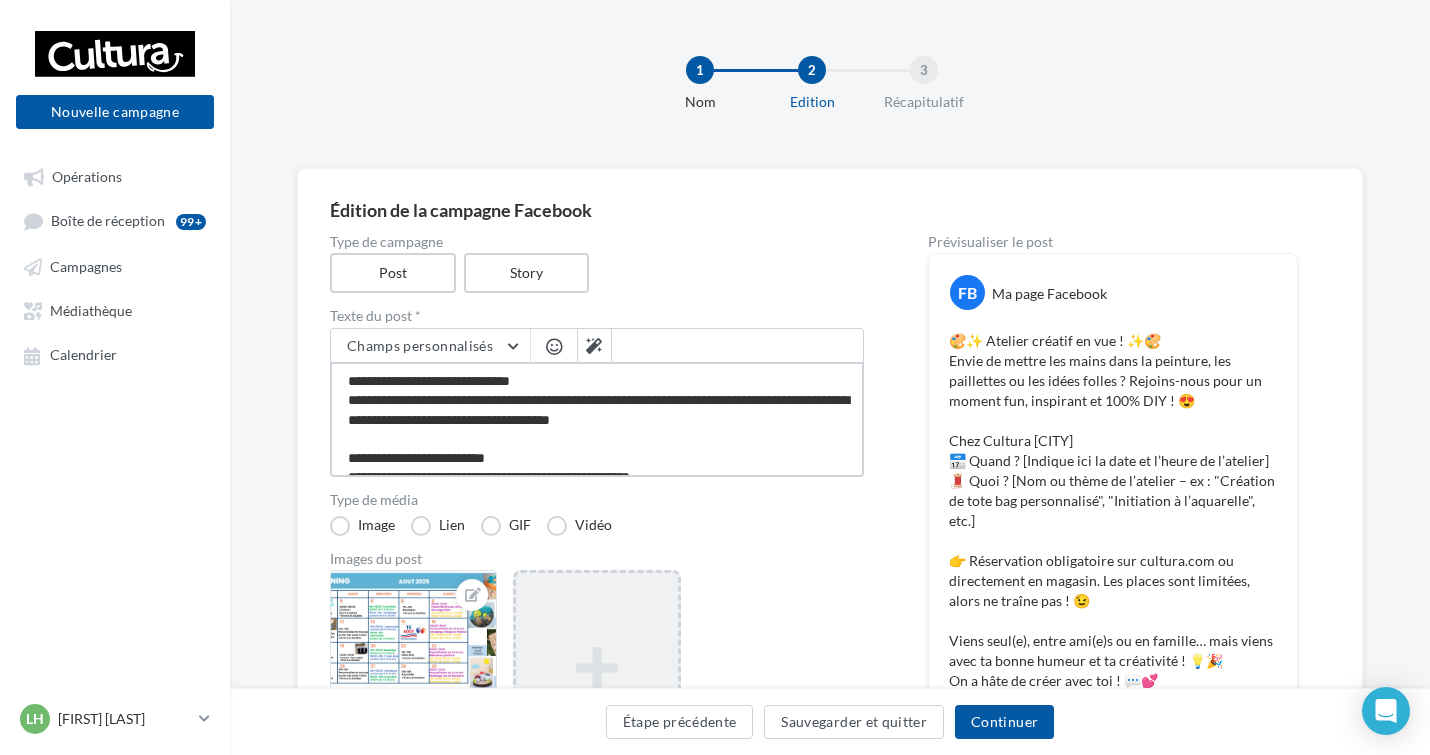 drag, startPoint x: 530, startPoint y: 419, endPoint x: 349, endPoint y: 454, distance: 184.35292 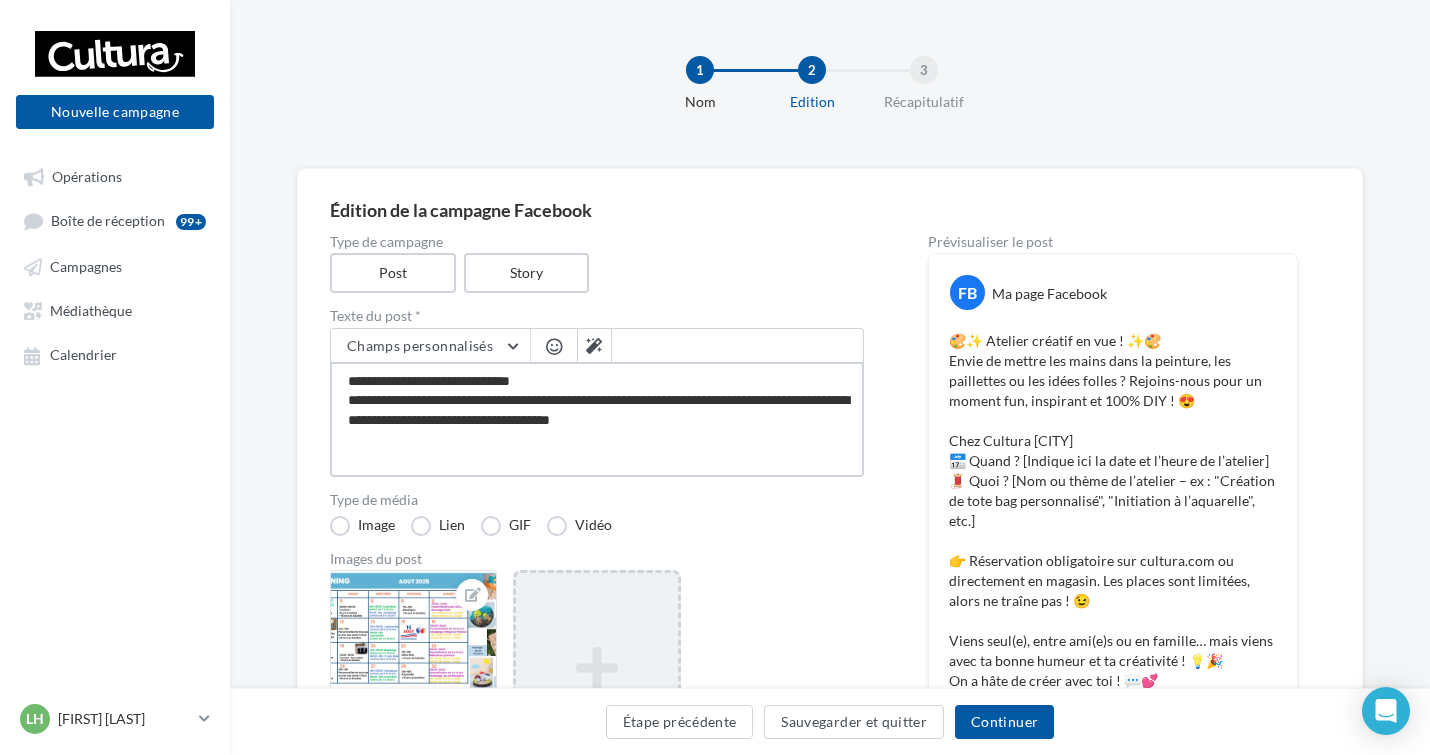 type on "**********" 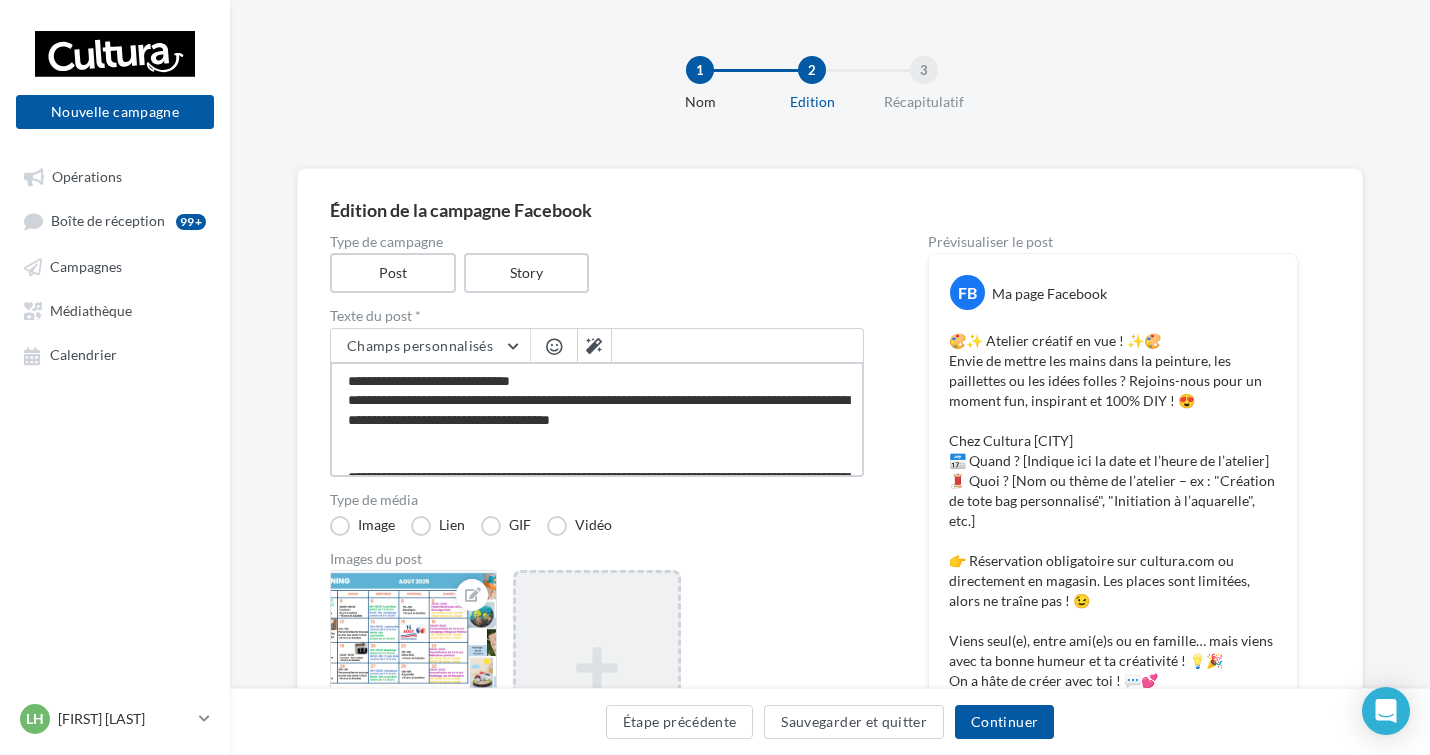 click on "**********" at bounding box center (597, 419) 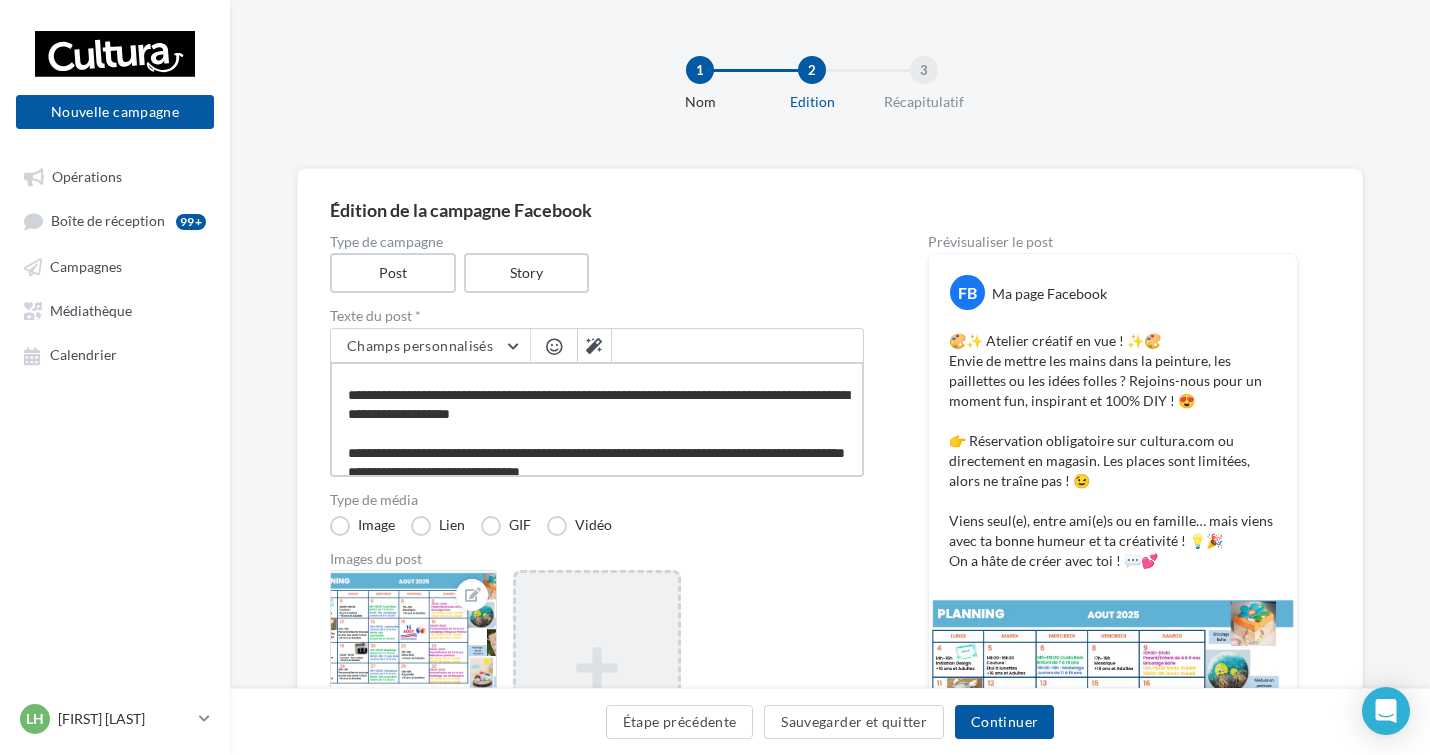 scroll, scrollTop: 98, scrollLeft: 0, axis: vertical 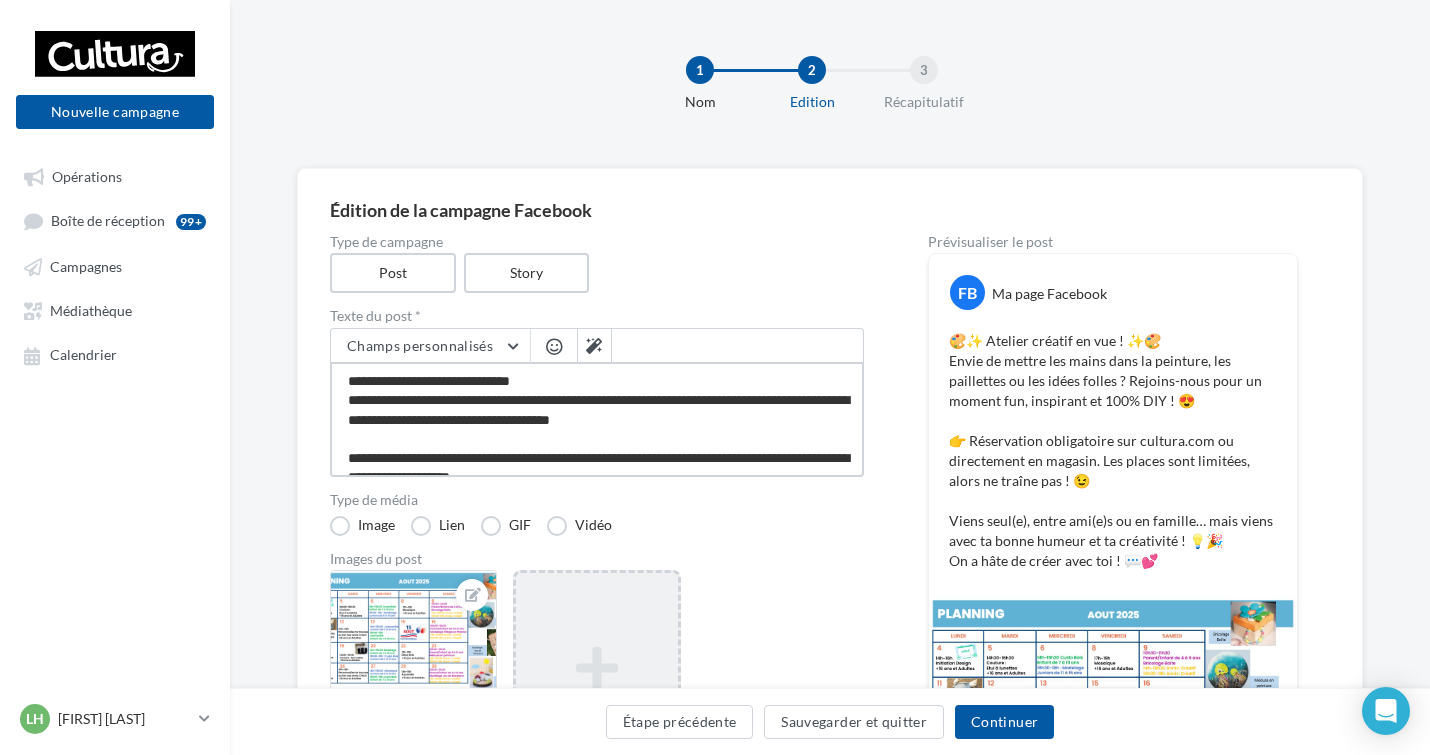 drag, startPoint x: 416, startPoint y: 427, endPoint x: 744, endPoint y: 437, distance: 328.1524 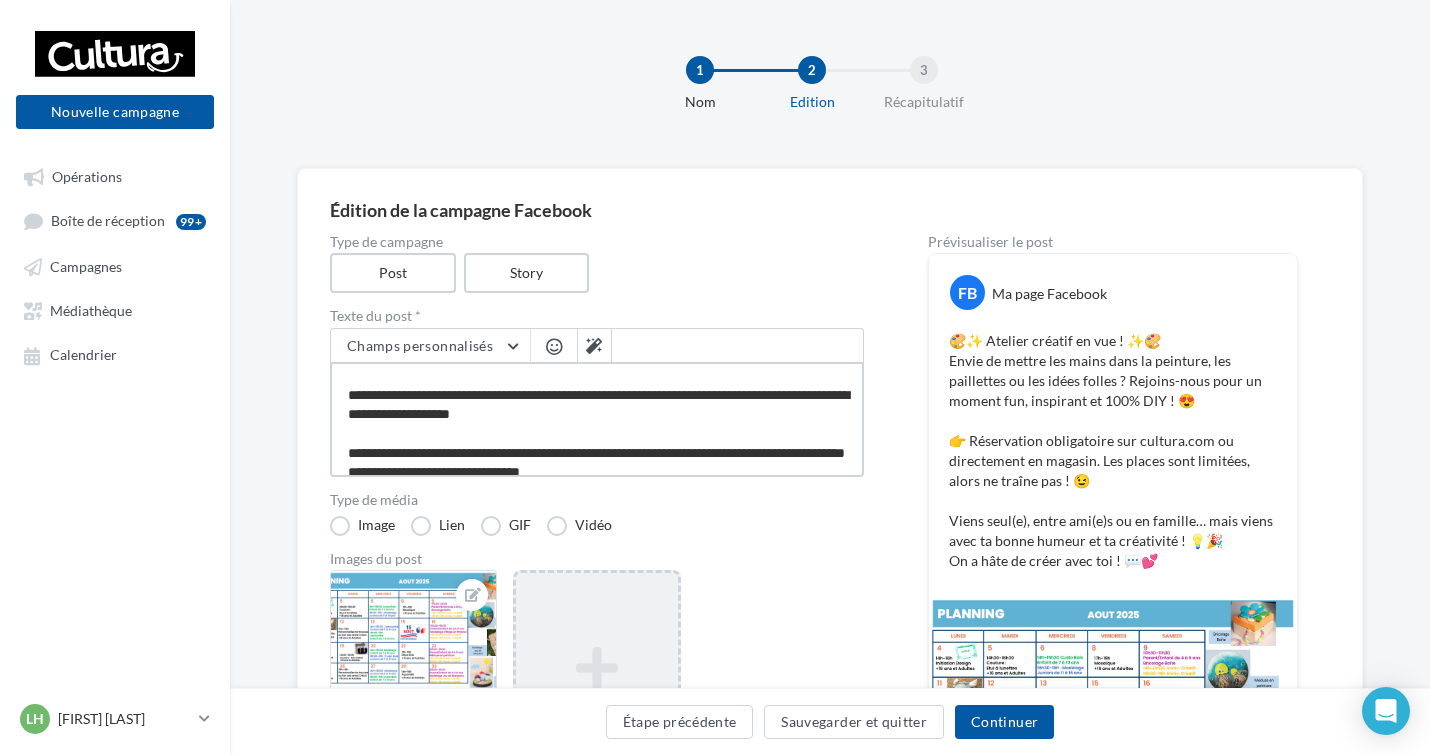 scroll, scrollTop: 98, scrollLeft: 0, axis: vertical 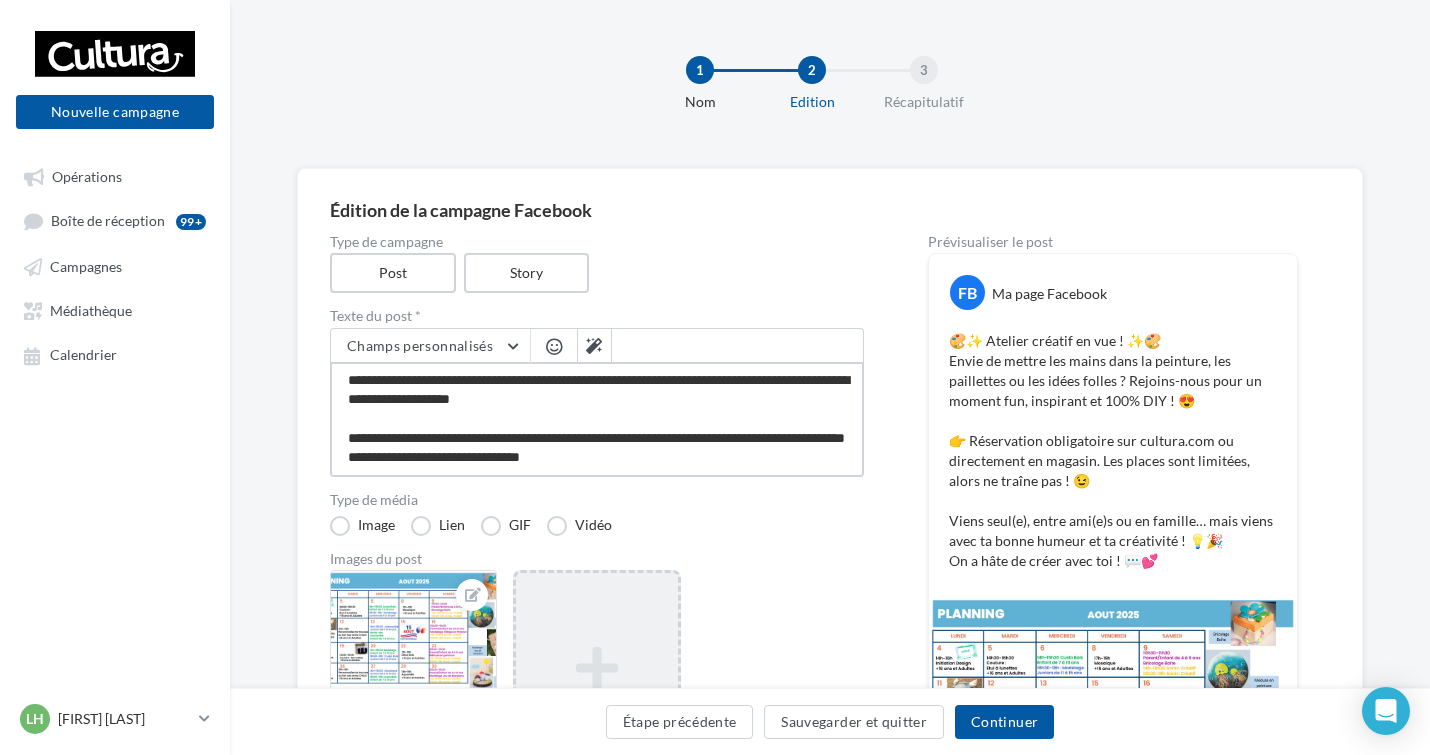 click on "**********" at bounding box center (597, 419) 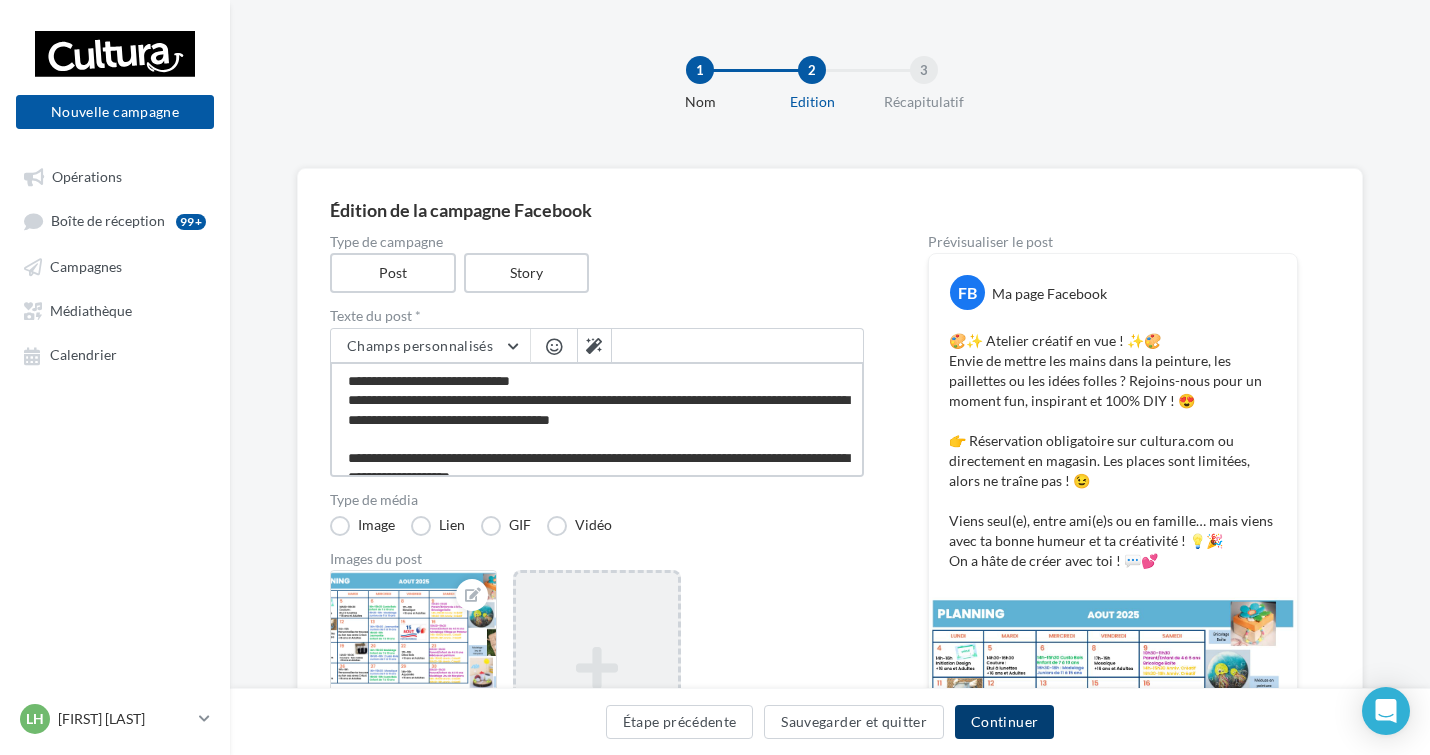 type on "**********" 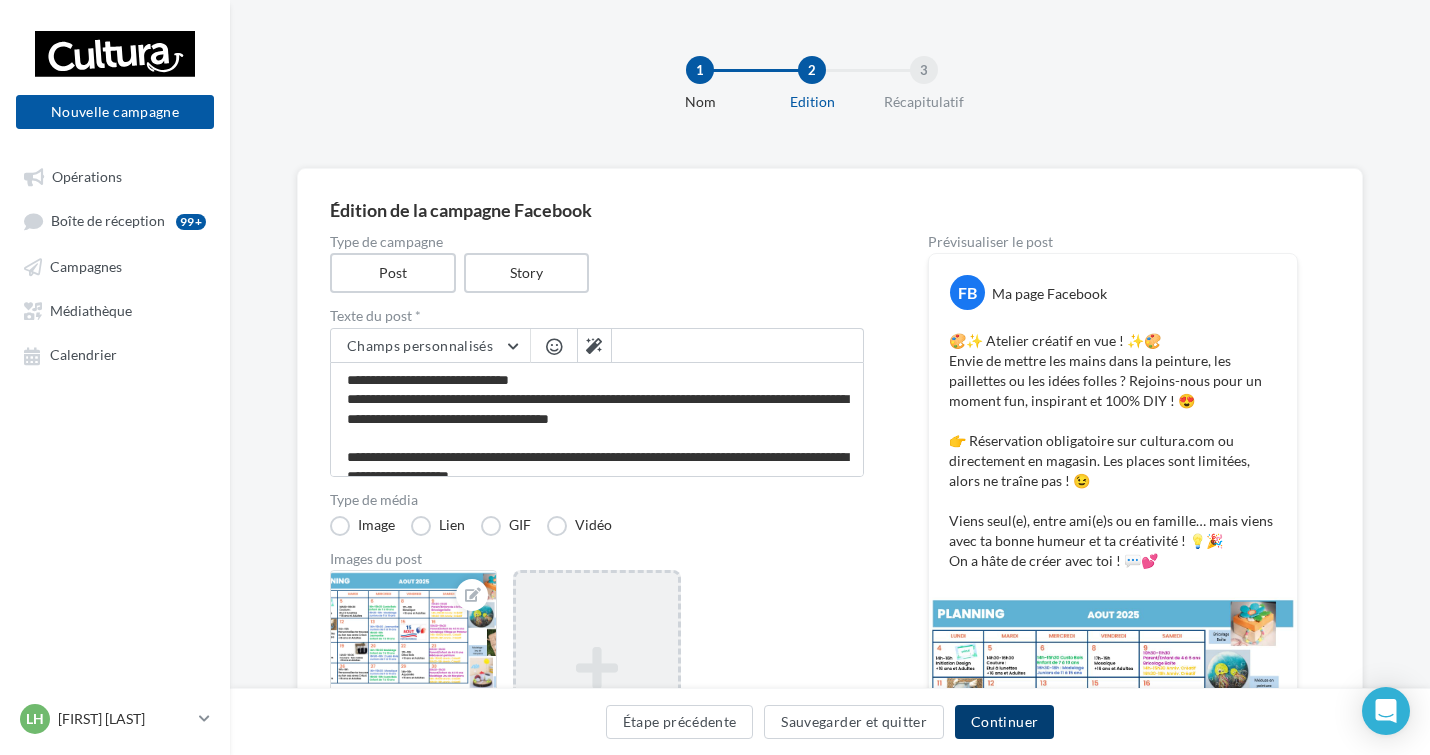 click on "Continuer" at bounding box center [1004, 722] 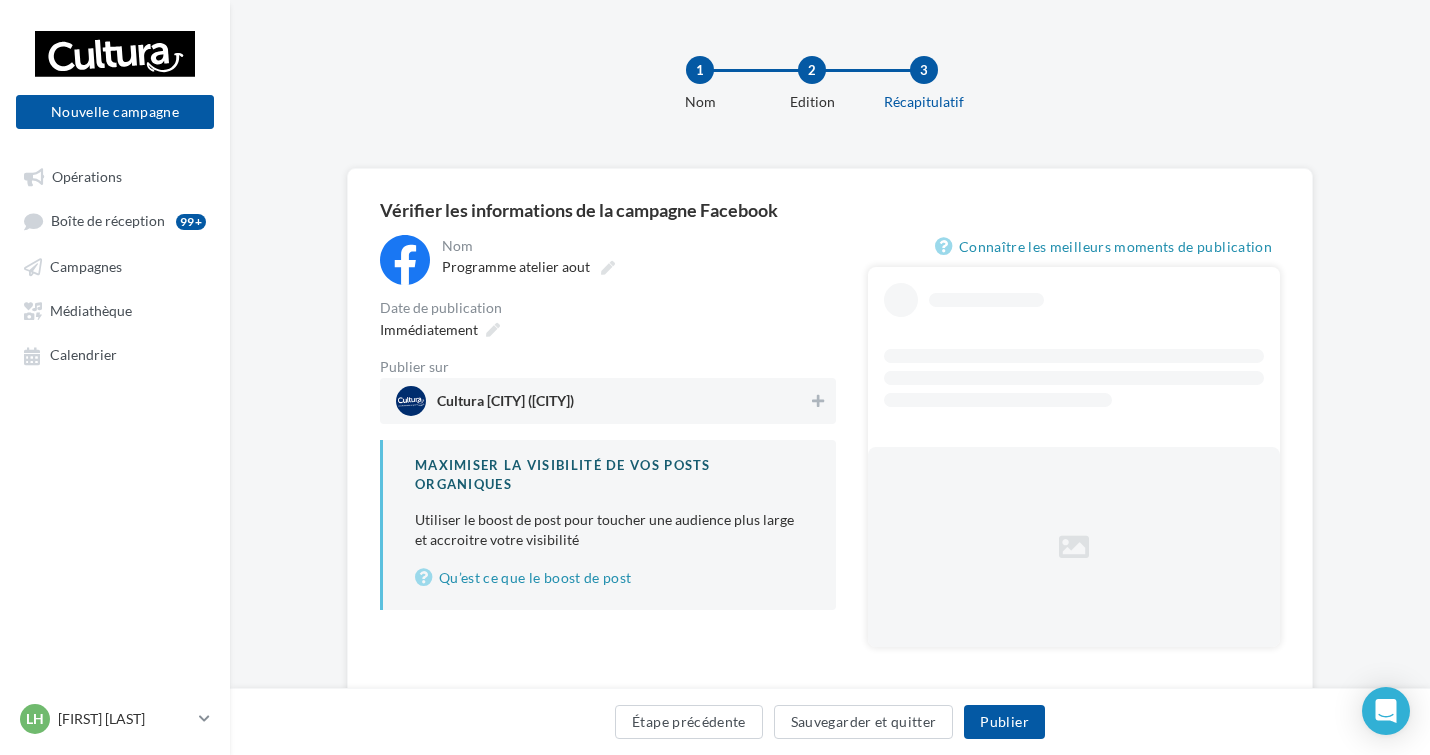 click on "Cultura Épinal (Épinal)" at bounding box center [602, 401] 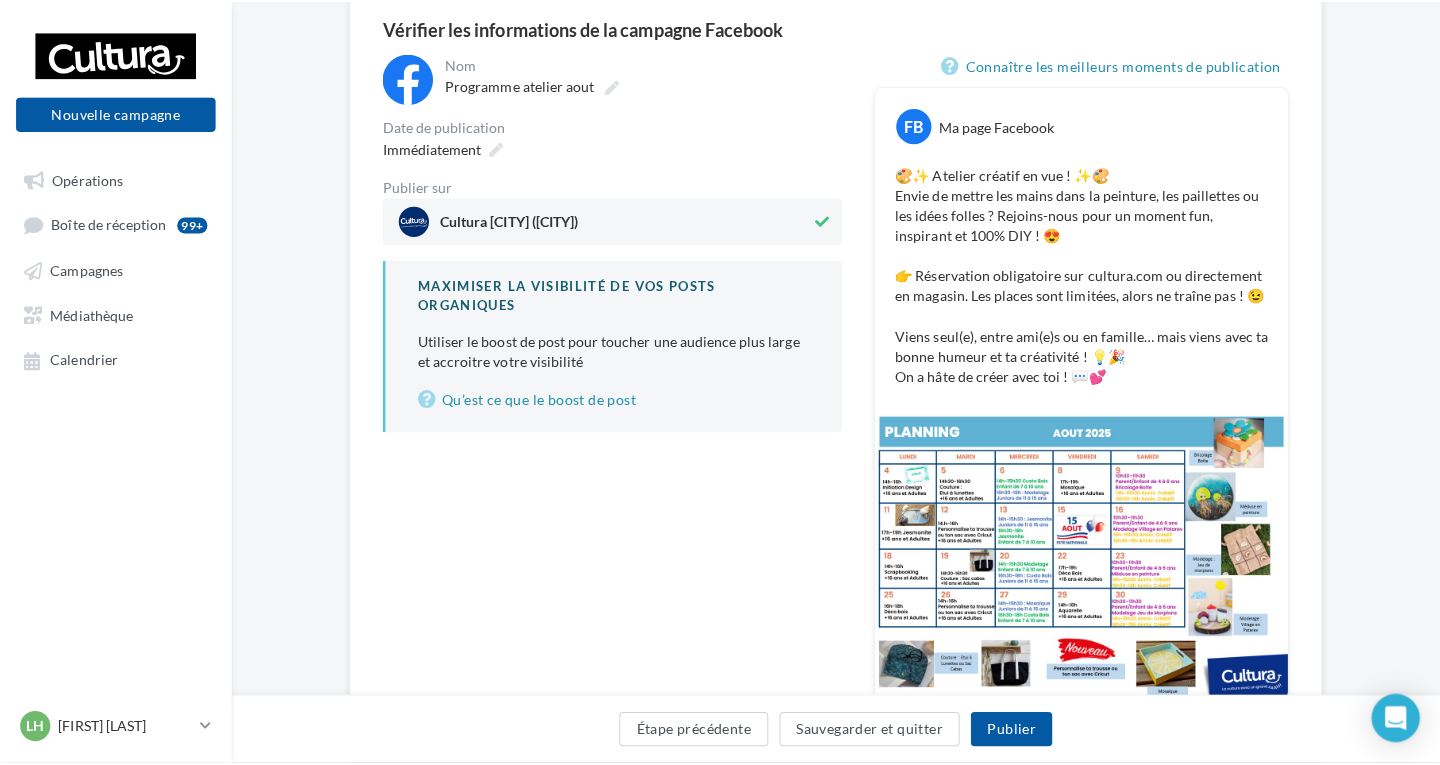 scroll, scrollTop: 200, scrollLeft: 0, axis: vertical 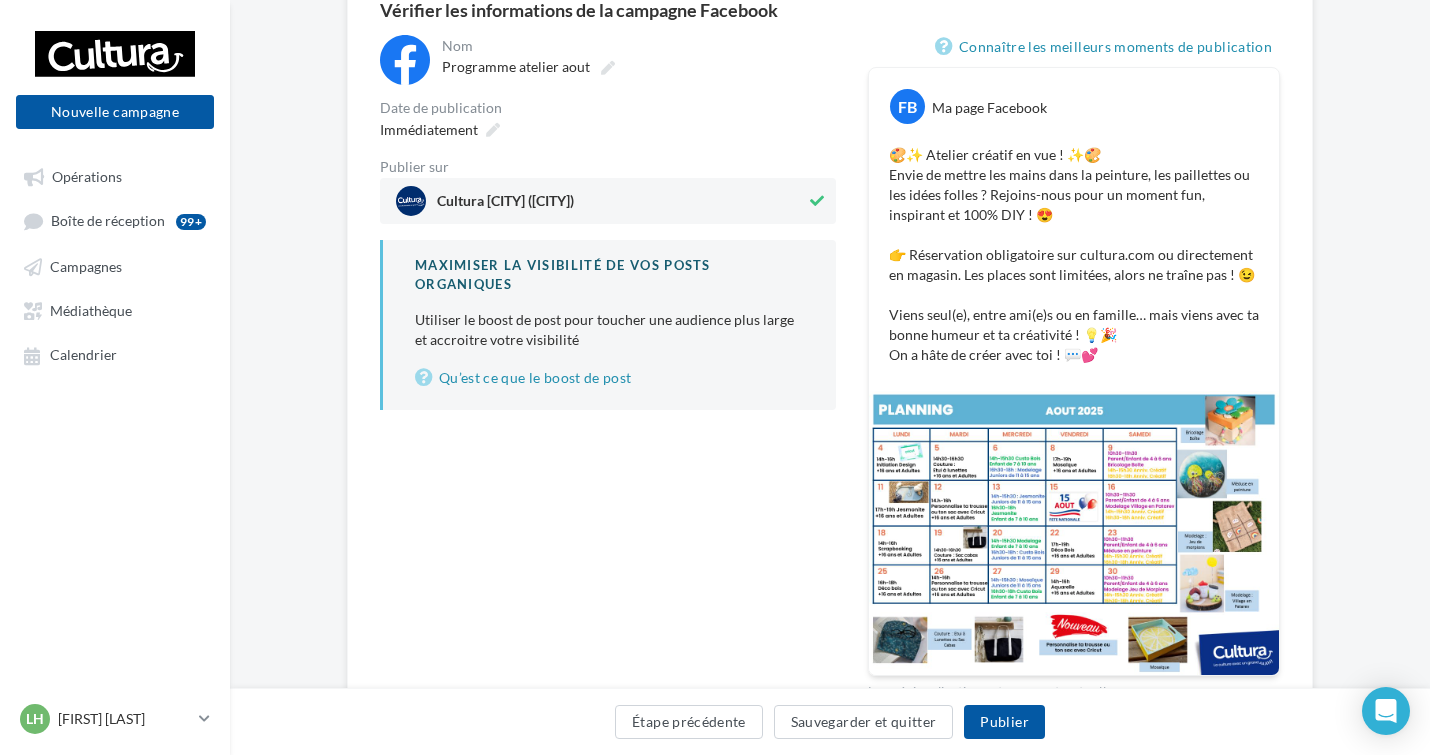 drag, startPoint x: 1093, startPoint y: 714, endPoint x: 1076, endPoint y: 730, distance: 23.345236 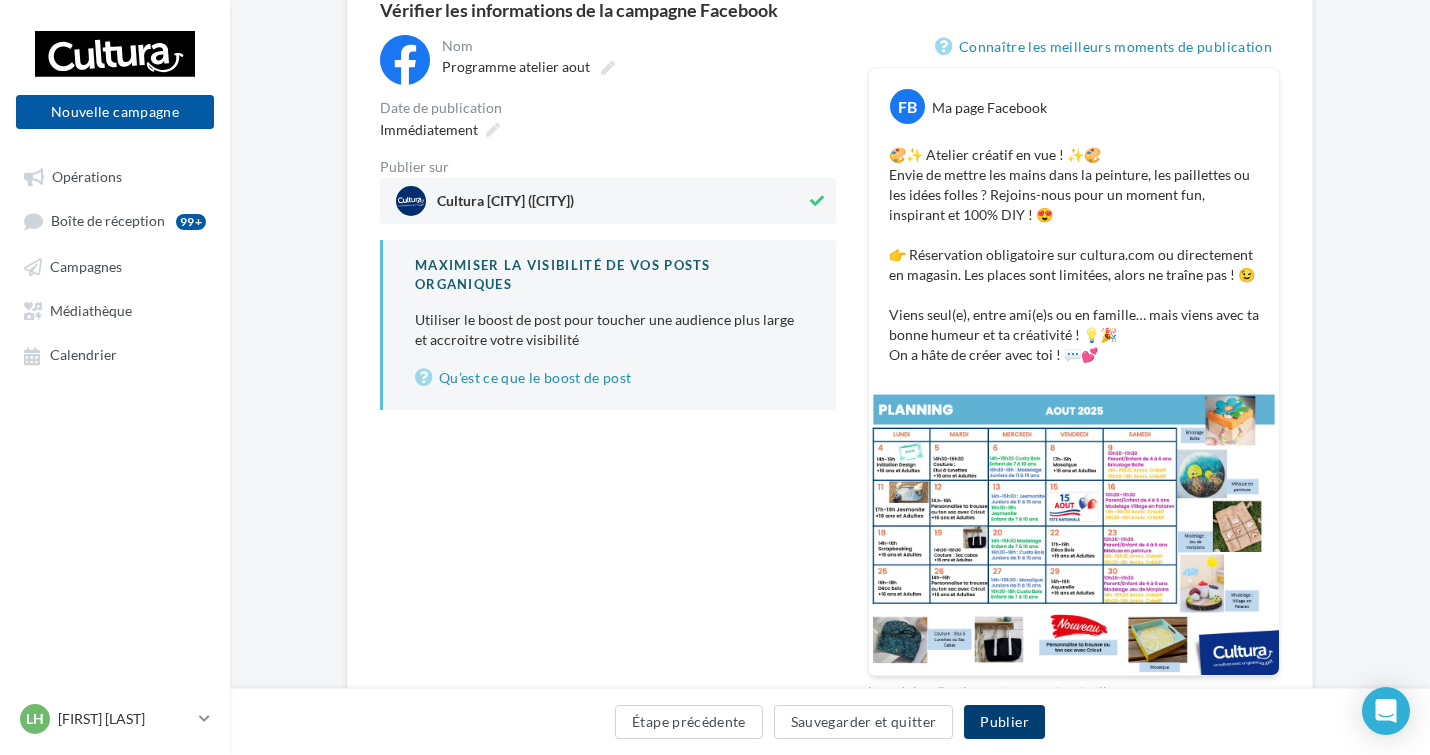 click on "Publier" at bounding box center (1004, 722) 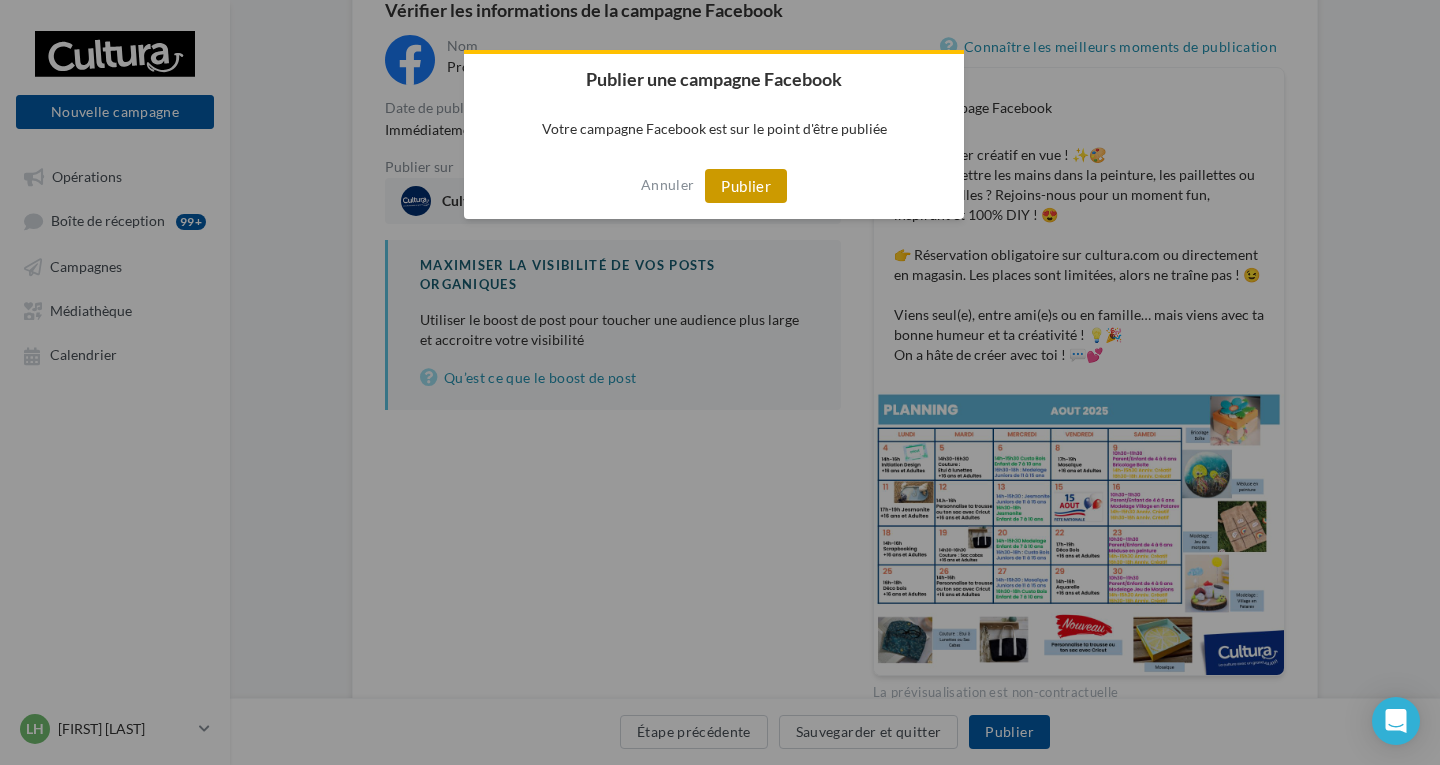 click on "Publier" at bounding box center (746, 186) 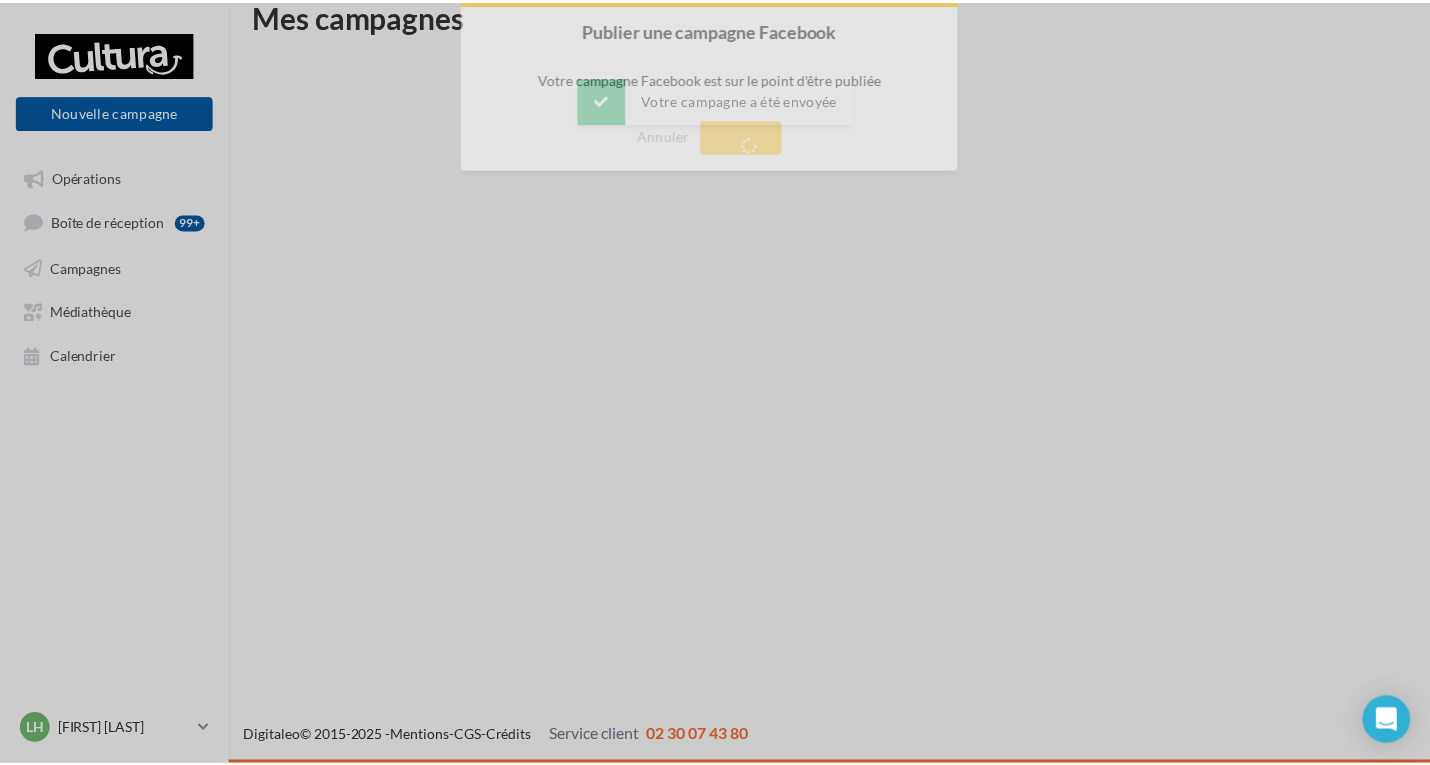 scroll, scrollTop: 32, scrollLeft: 0, axis: vertical 